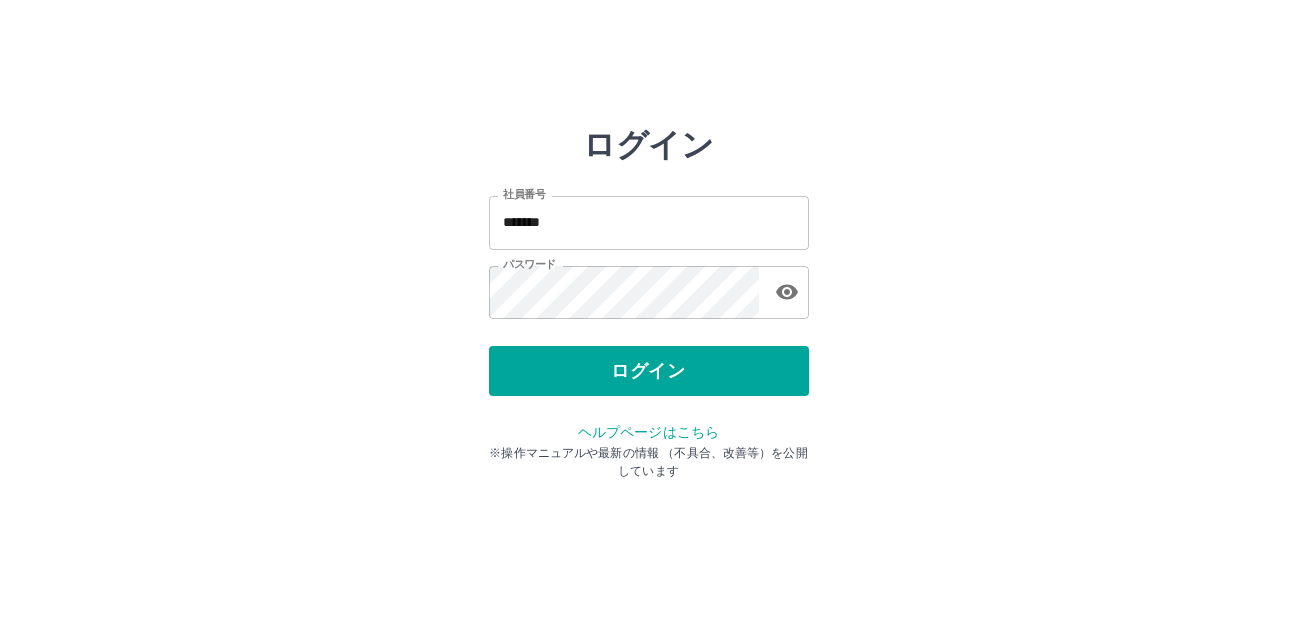 scroll, scrollTop: 0, scrollLeft: 0, axis: both 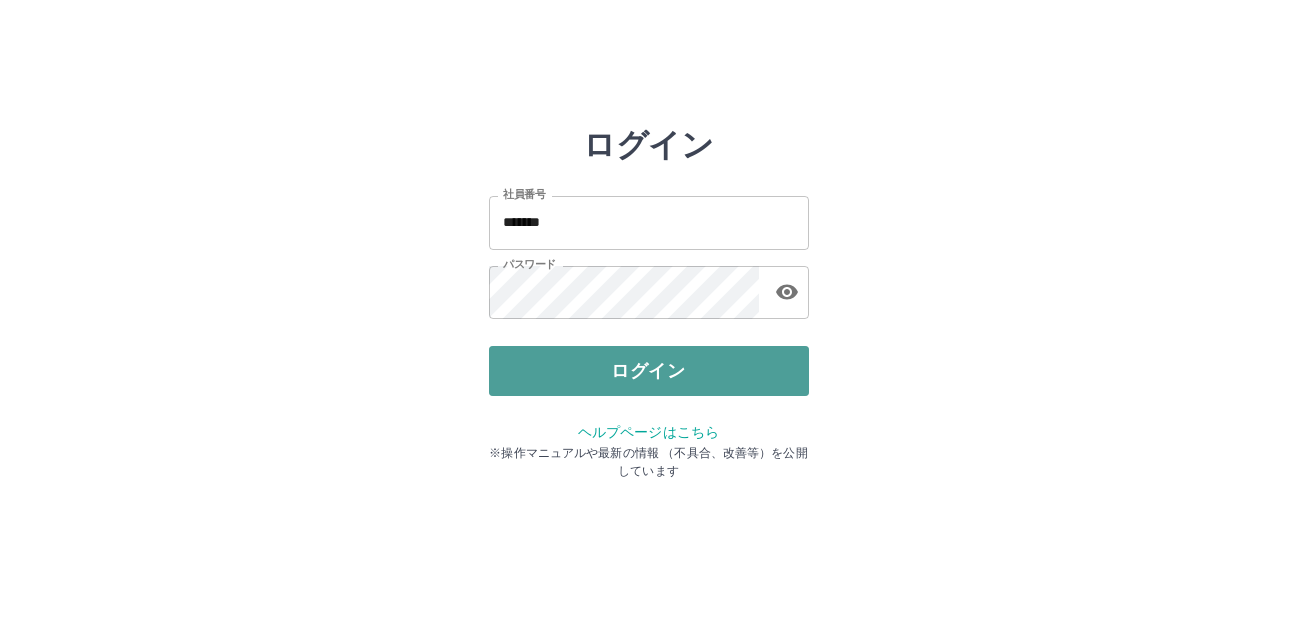 click on "ログイン" at bounding box center (649, 371) 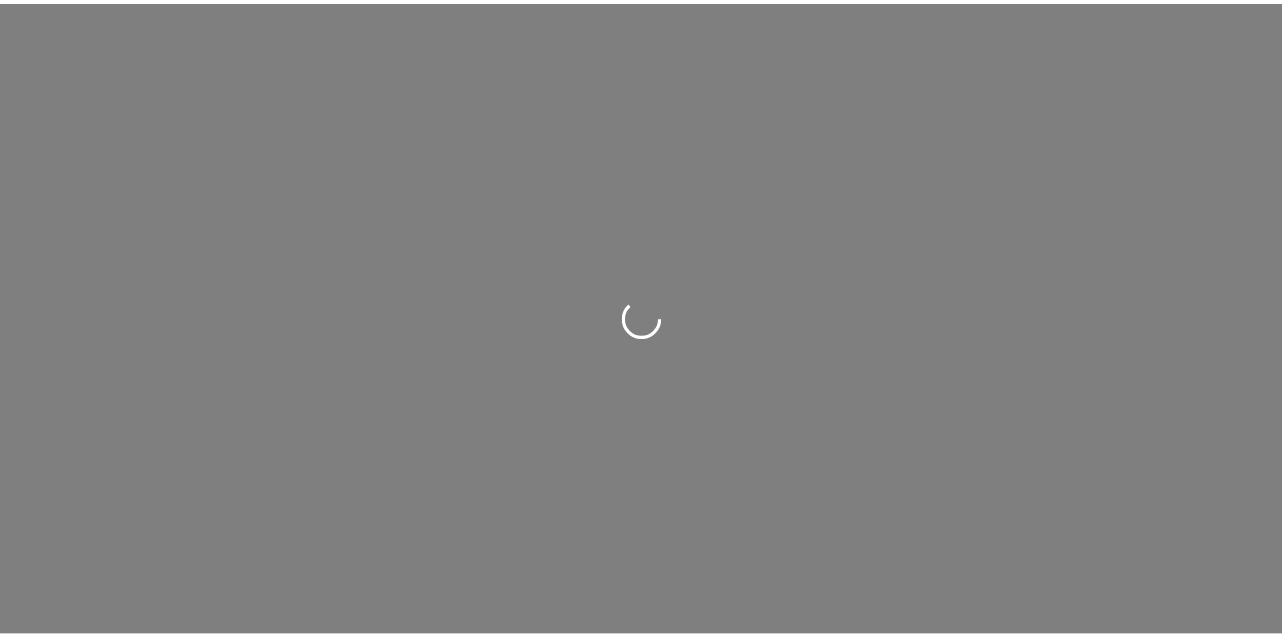 scroll, scrollTop: 0, scrollLeft: 0, axis: both 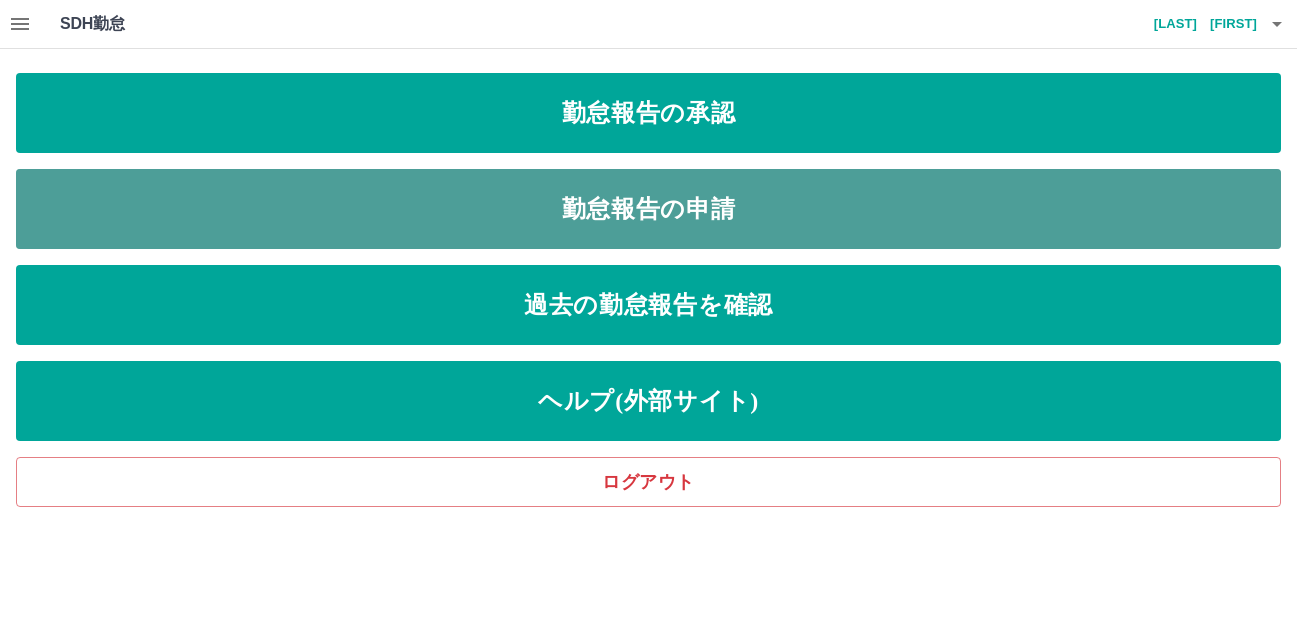 click on "勤怠報告の申請" at bounding box center (648, 209) 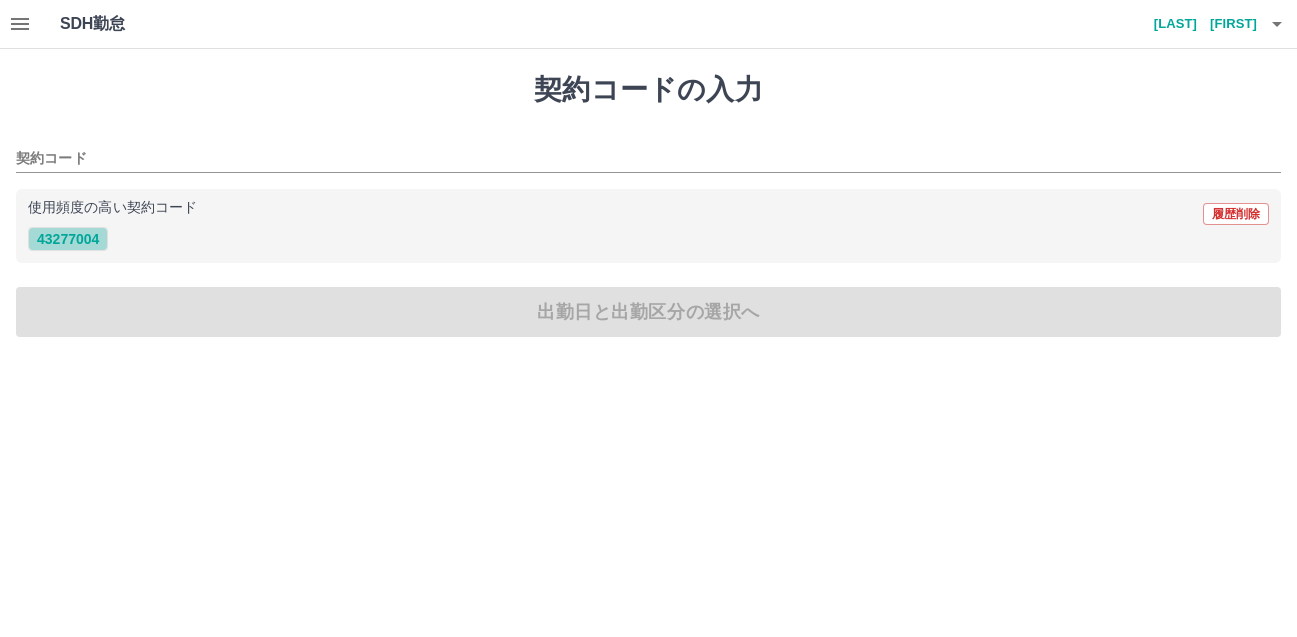 click on "43277004" at bounding box center [68, 239] 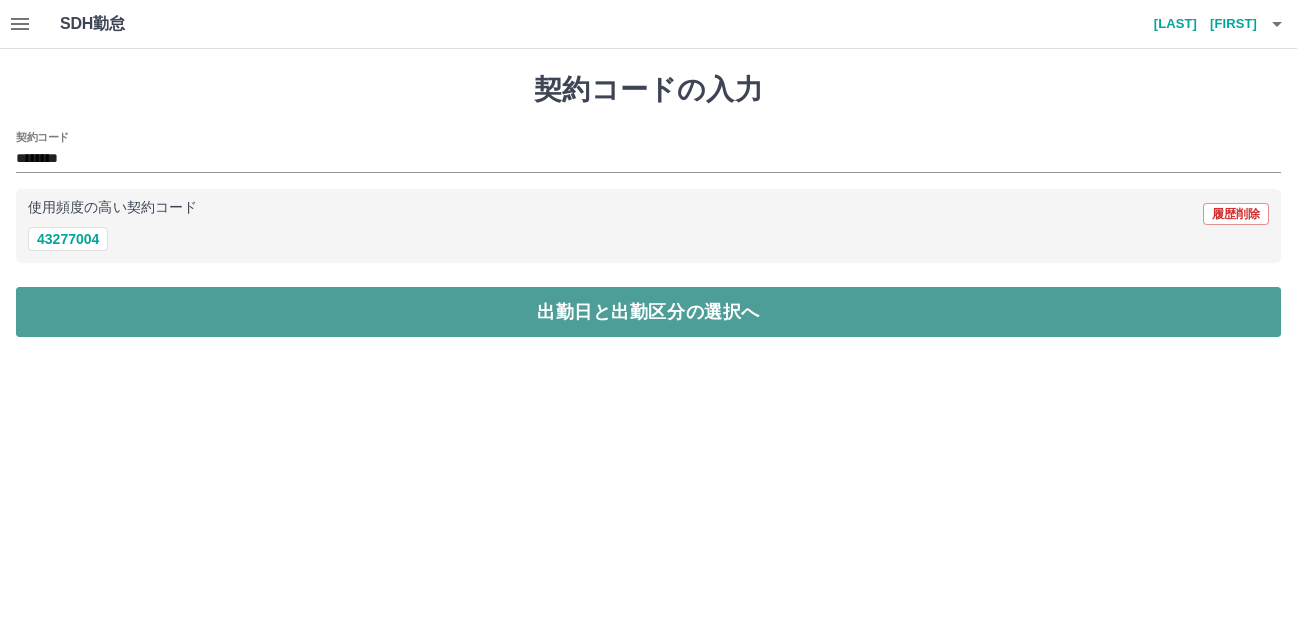 click on "出勤日と出勤区分の選択へ" at bounding box center [648, 312] 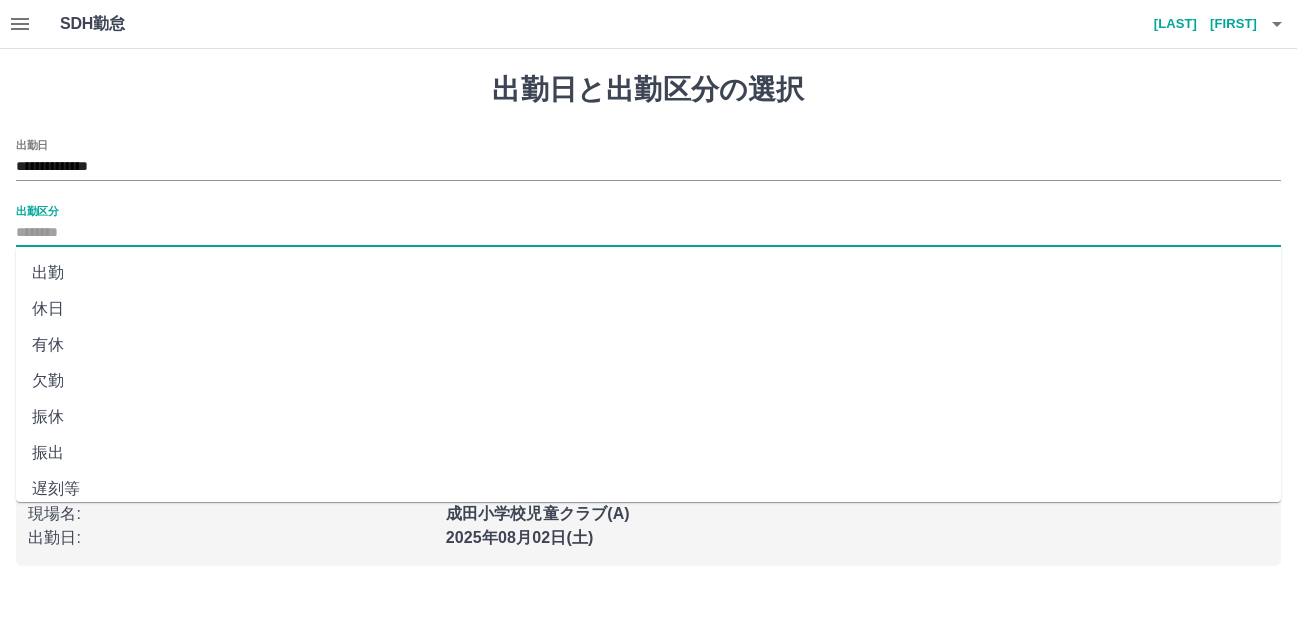click on "出勤区分" at bounding box center [648, 233] 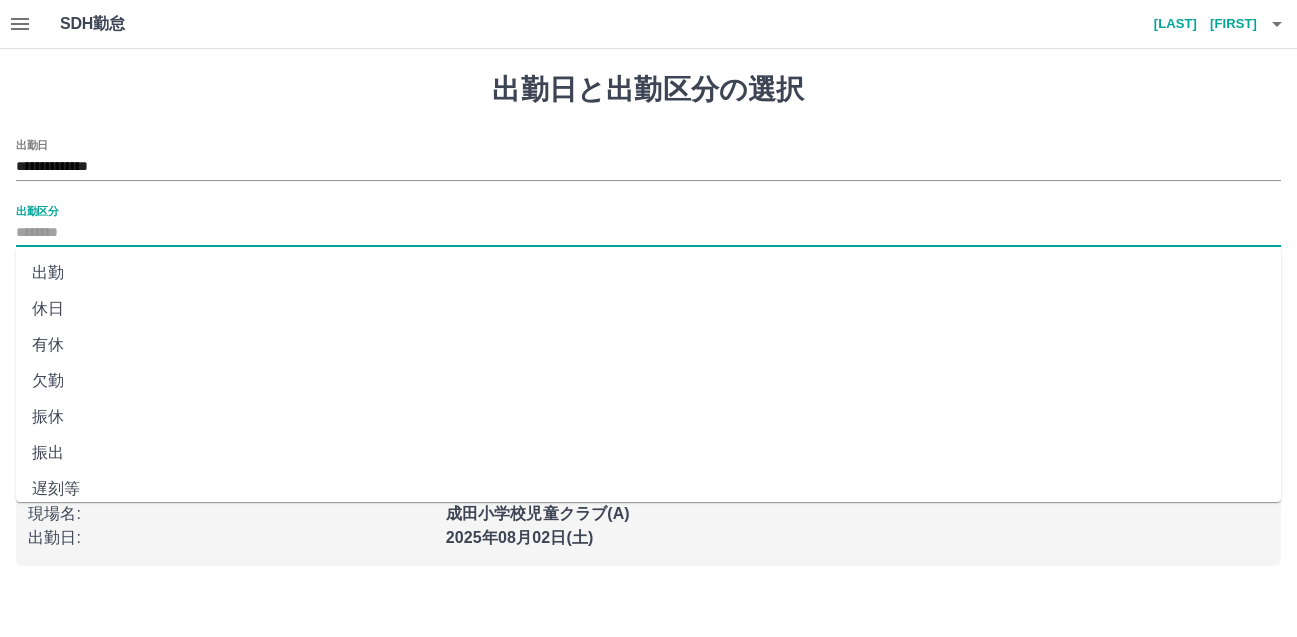 click on "出勤" at bounding box center (648, 273) 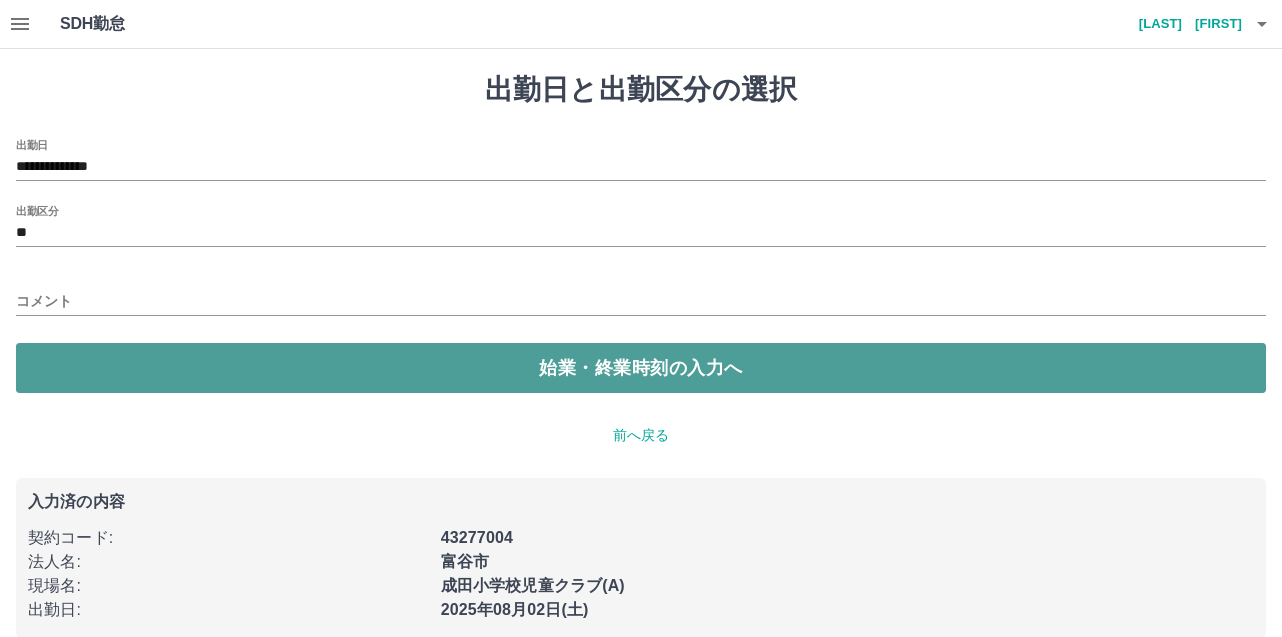 click on "始業・終業時刻の入力へ" at bounding box center (641, 368) 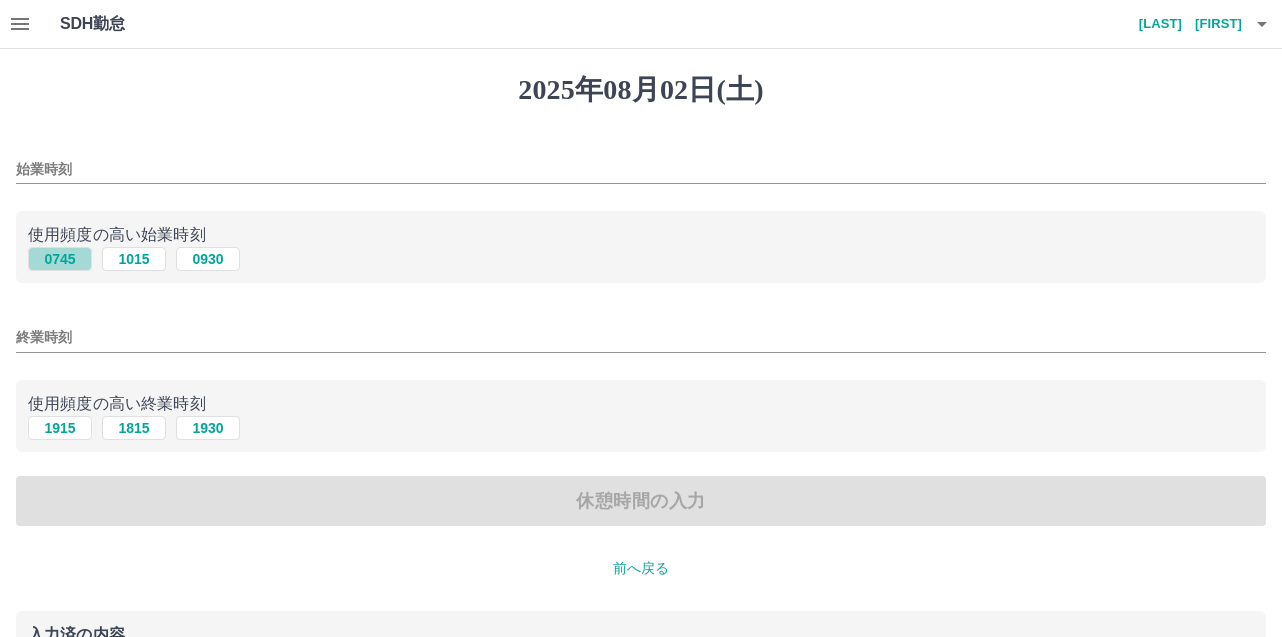 click on "0745" at bounding box center [60, 259] 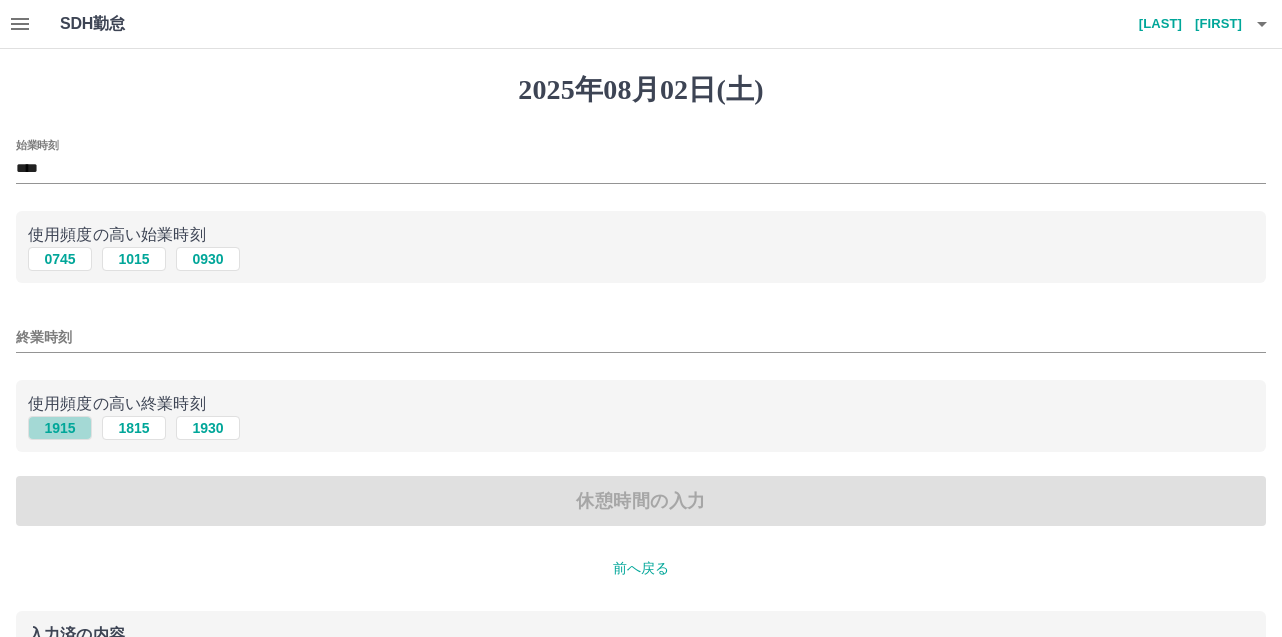 click on "1915" at bounding box center [60, 428] 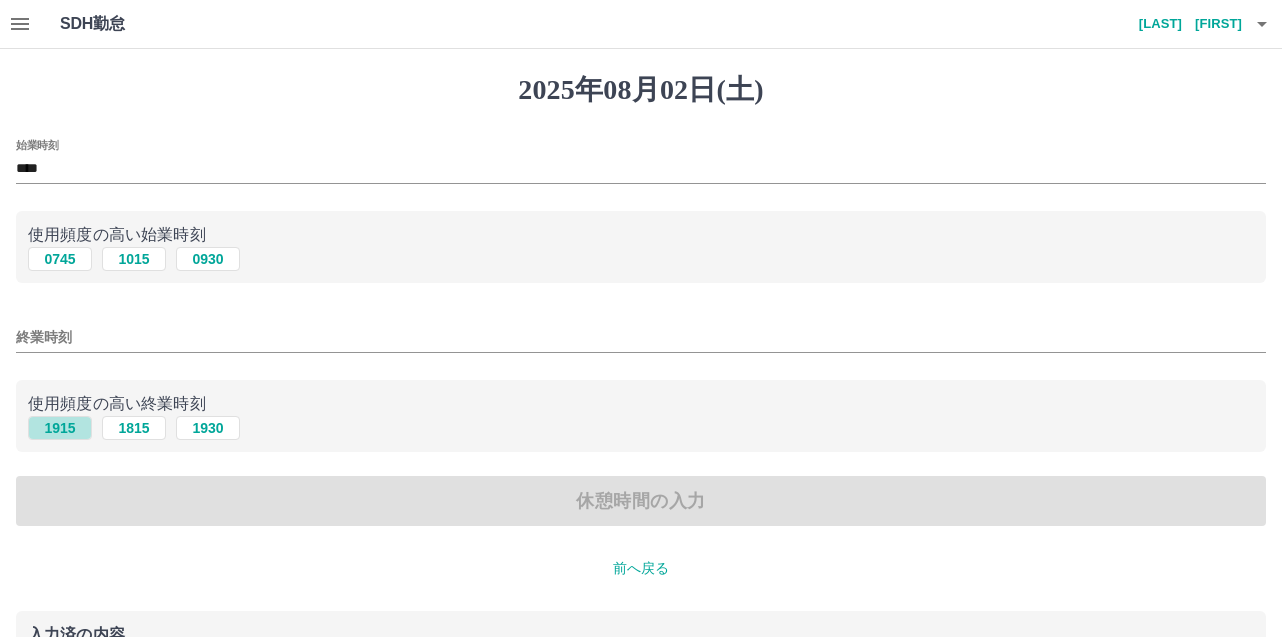 type on "****" 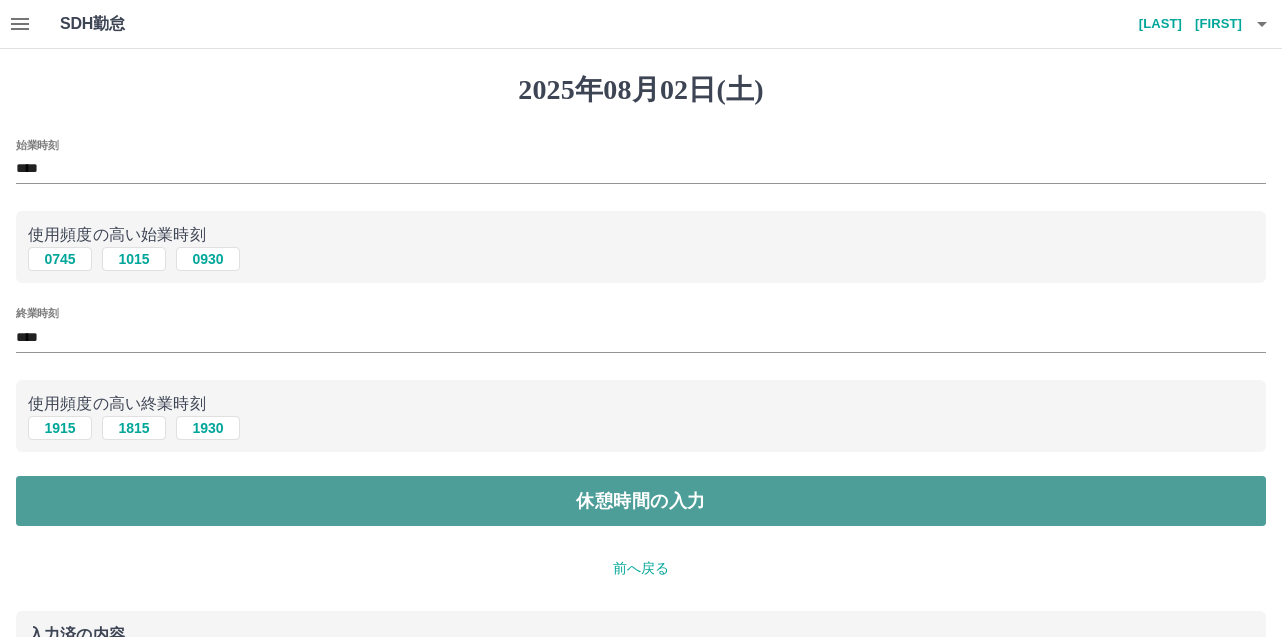 click on "休憩時間の入力" at bounding box center [641, 501] 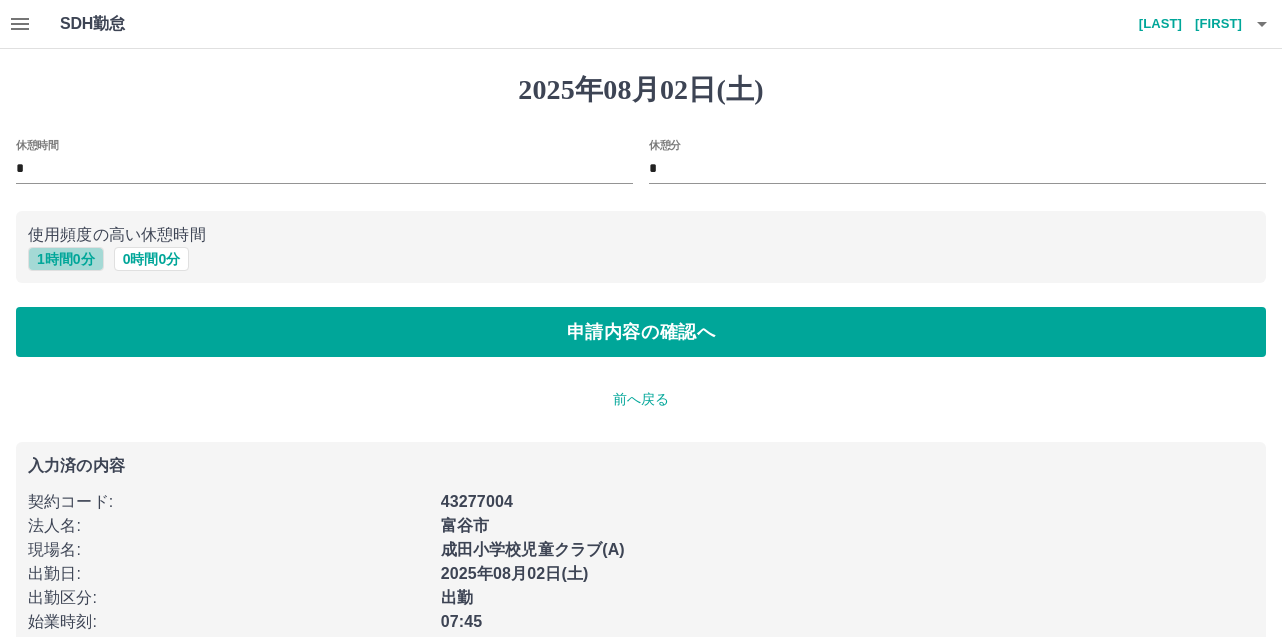 click on "1 時間 0 分" at bounding box center [66, 259] 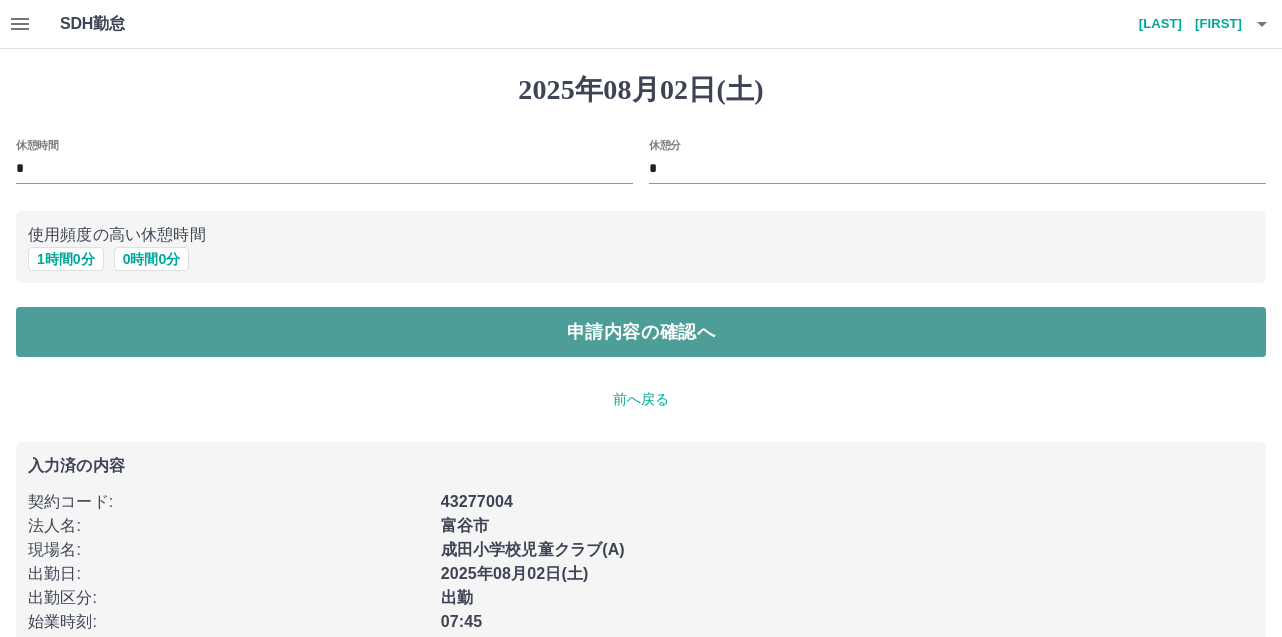 click on "申請内容の確認へ" at bounding box center [641, 332] 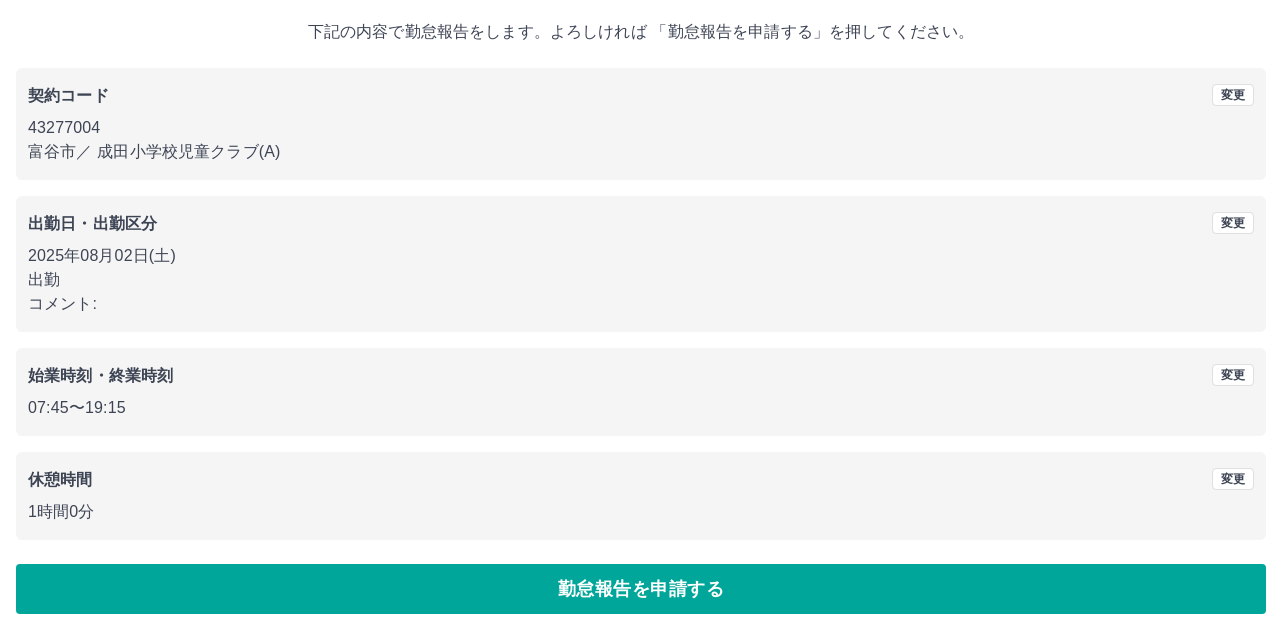 scroll, scrollTop: 112, scrollLeft: 0, axis: vertical 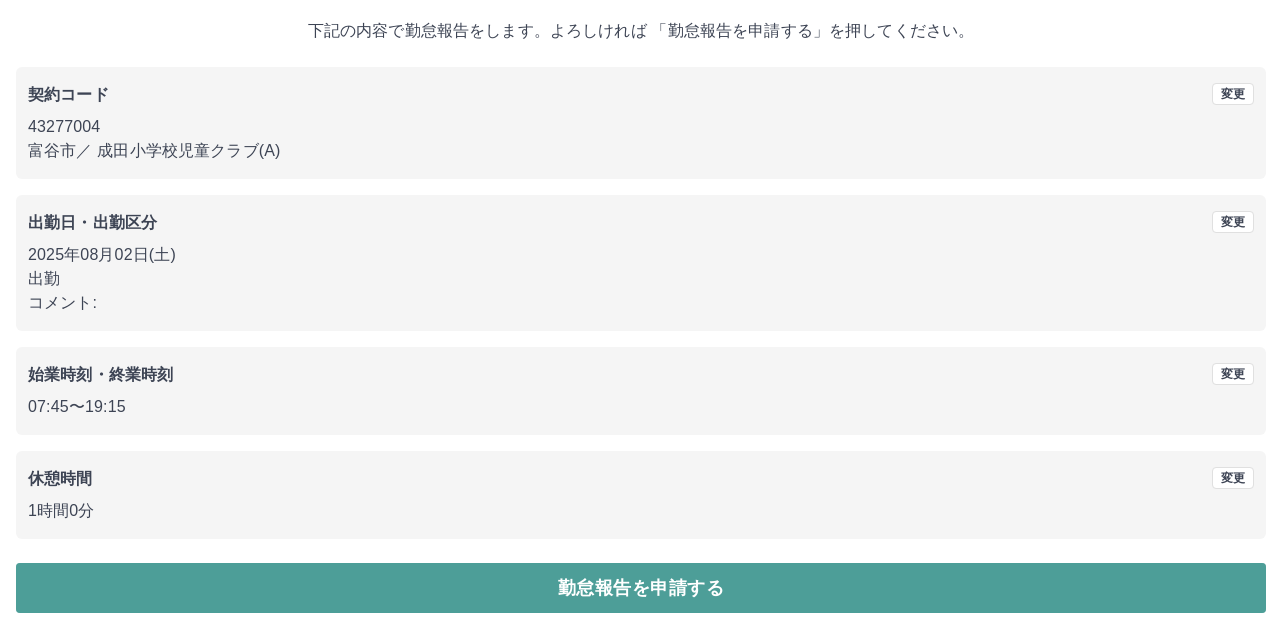 click on "勤怠報告を申請する" at bounding box center (641, 588) 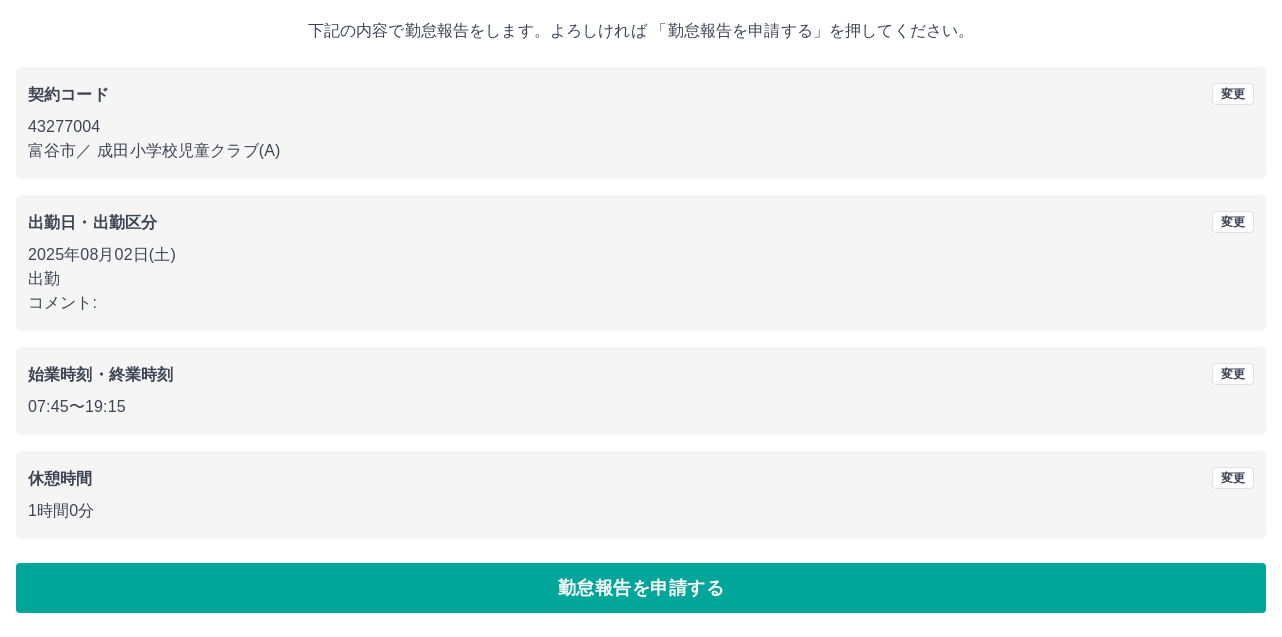 scroll, scrollTop: 0, scrollLeft: 0, axis: both 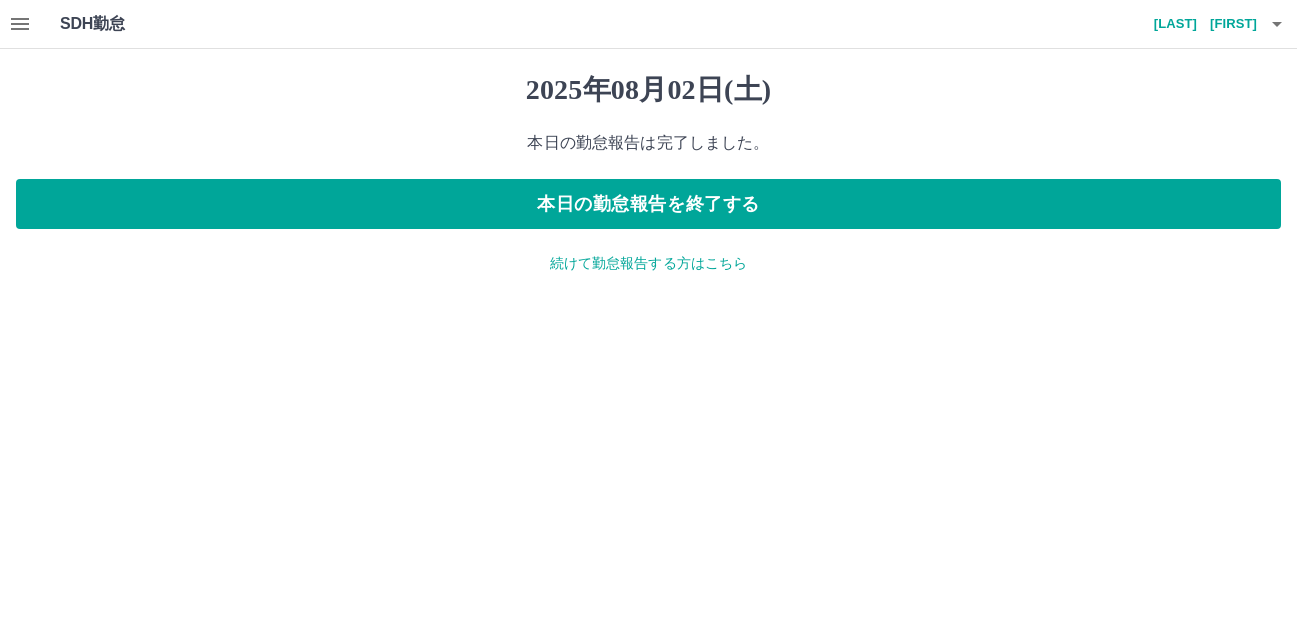 click on "続けて勤怠報告する方はこちら" at bounding box center (648, 263) 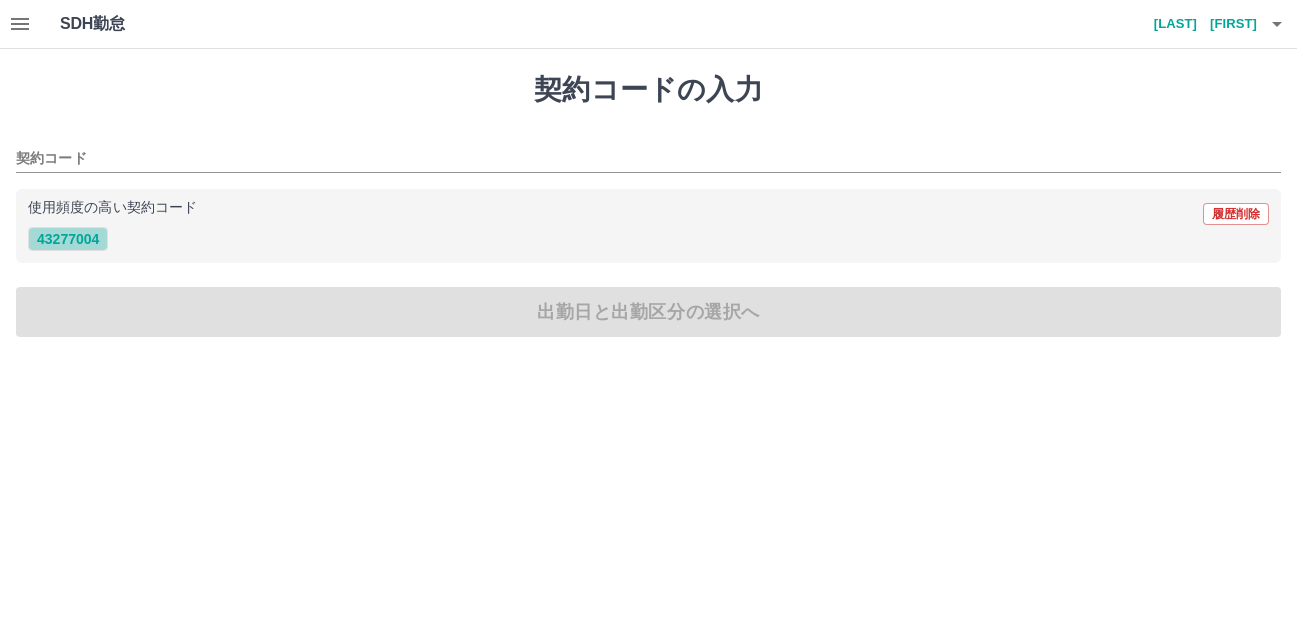 click on "43277004" at bounding box center [68, 239] 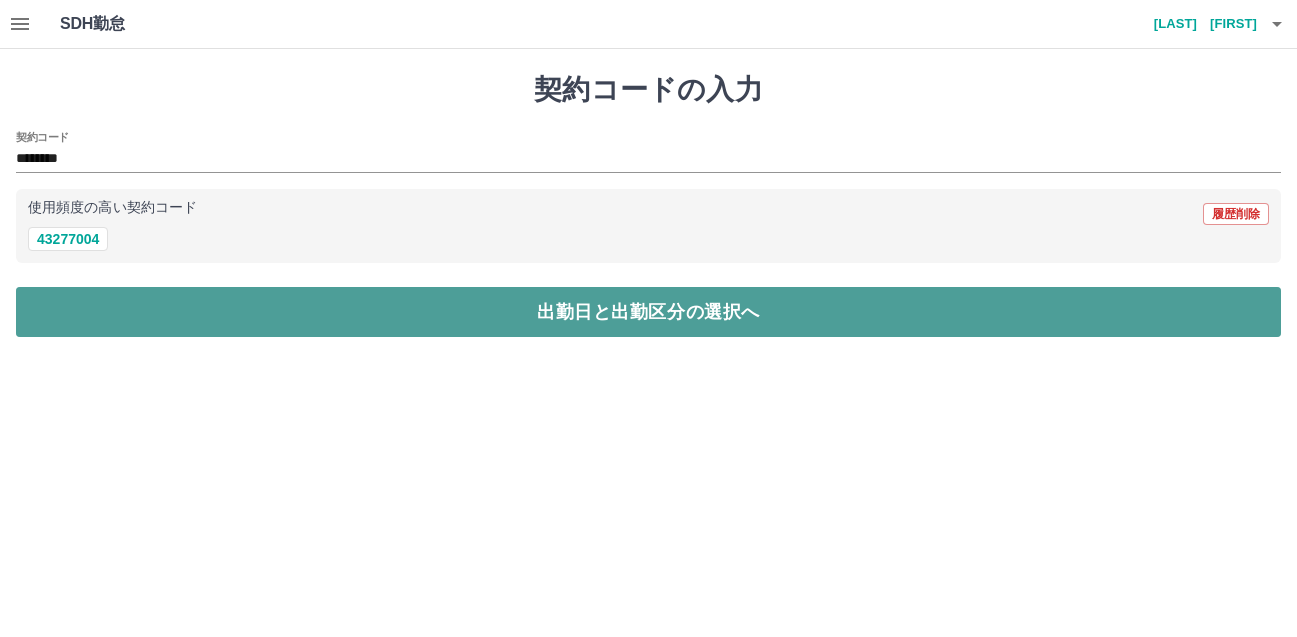 click on "出勤日と出勤区分の選択へ" at bounding box center (648, 312) 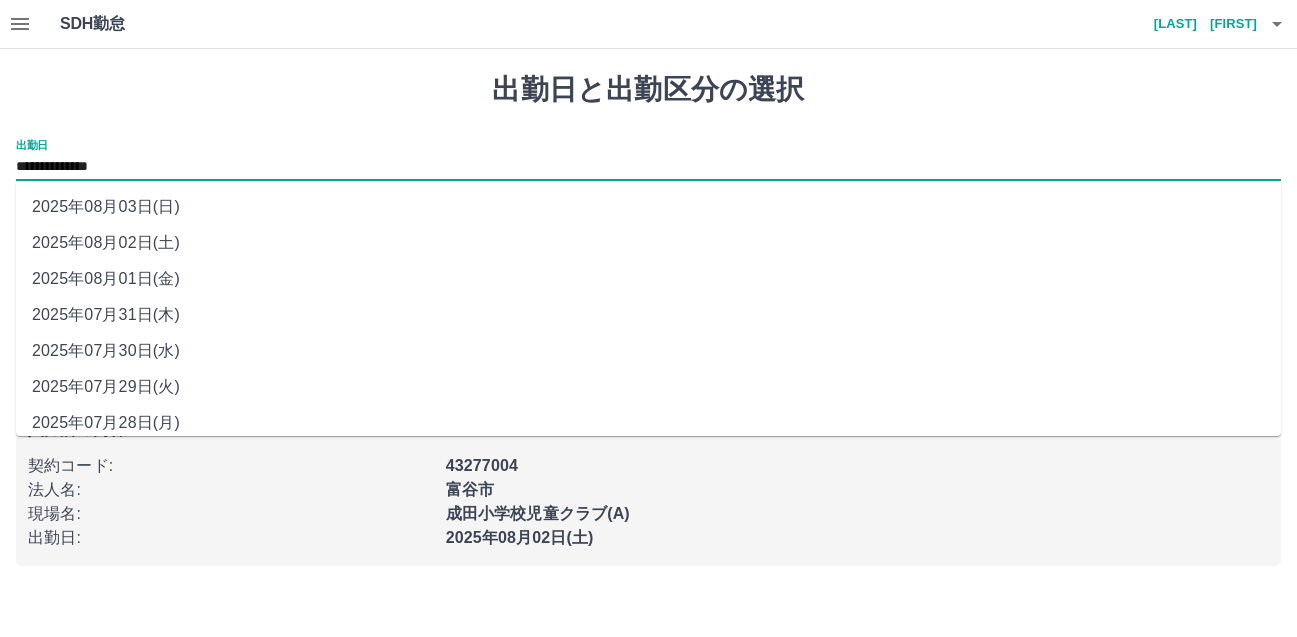 click on "**********" at bounding box center [648, 167] 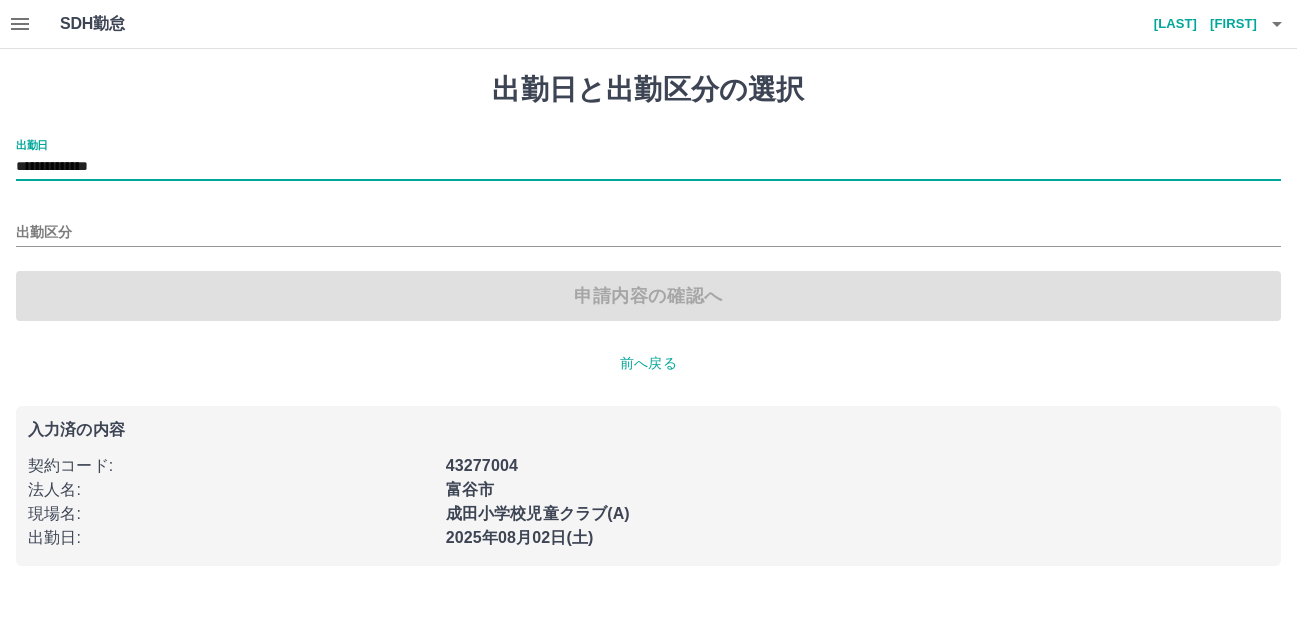 click on "出勤区分" at bounding box center (648, 226) 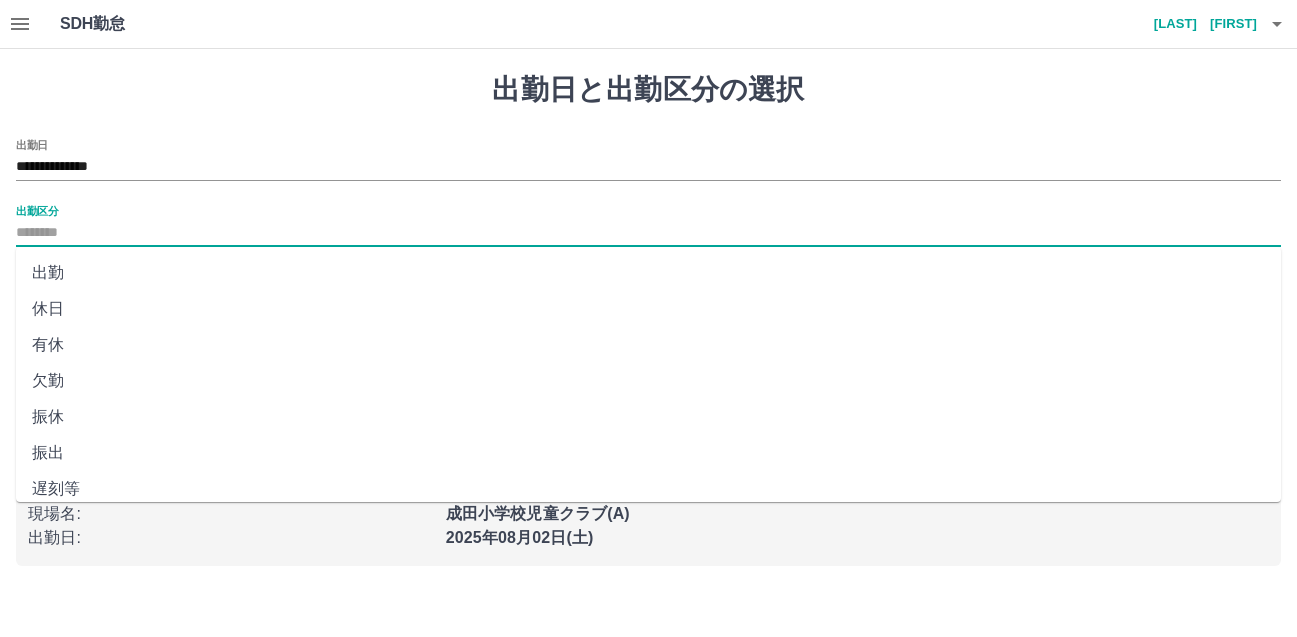 click on "出勤区分" at bounding box center (648, 233) 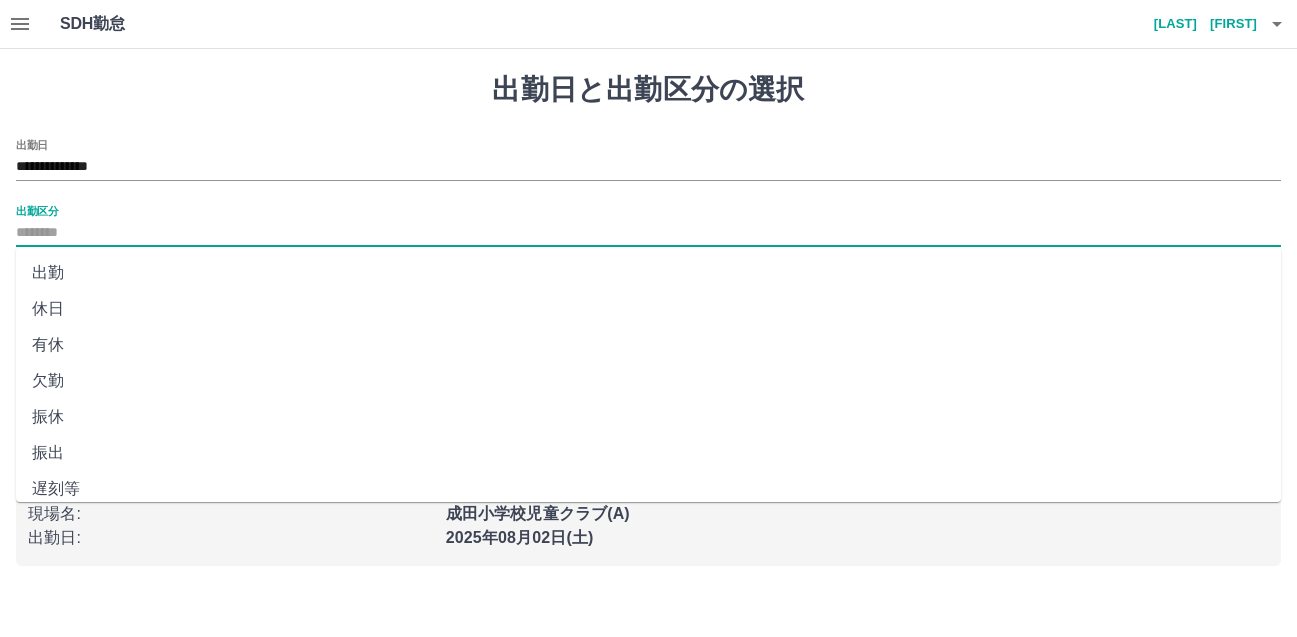 click on "出勤" at bounding box center (648, 273) 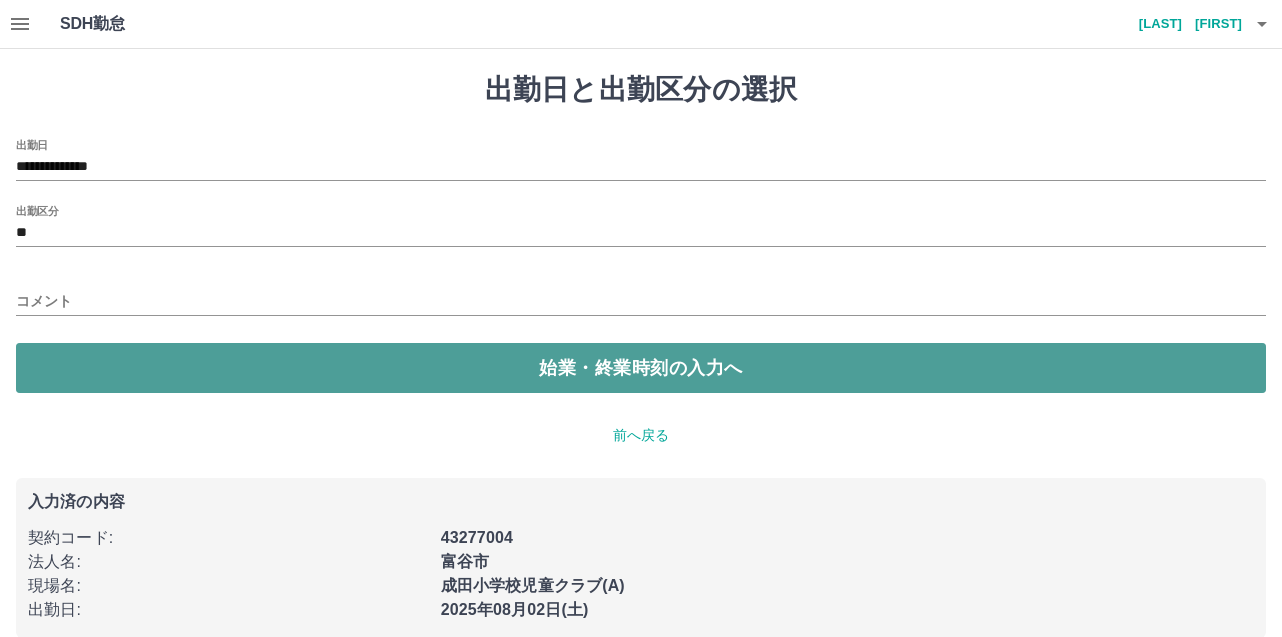 click on "始業・終業時刻の入力へ" at bounding box center [641, 368] 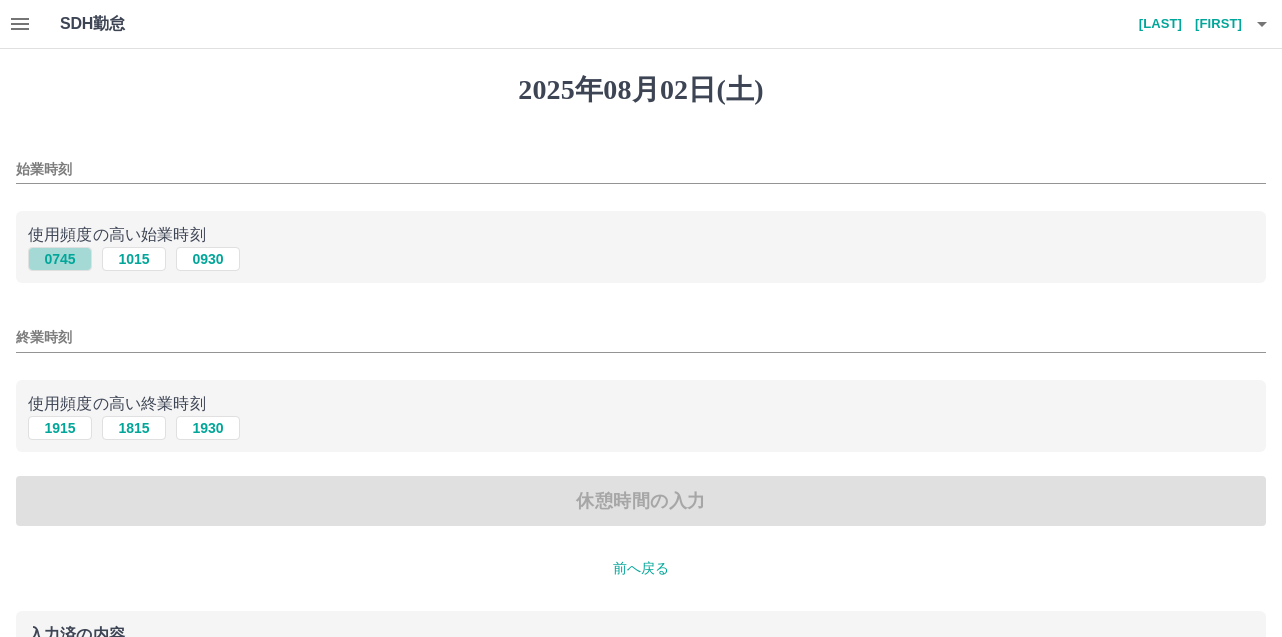 click on "0745" at bounding box center (60, 259) 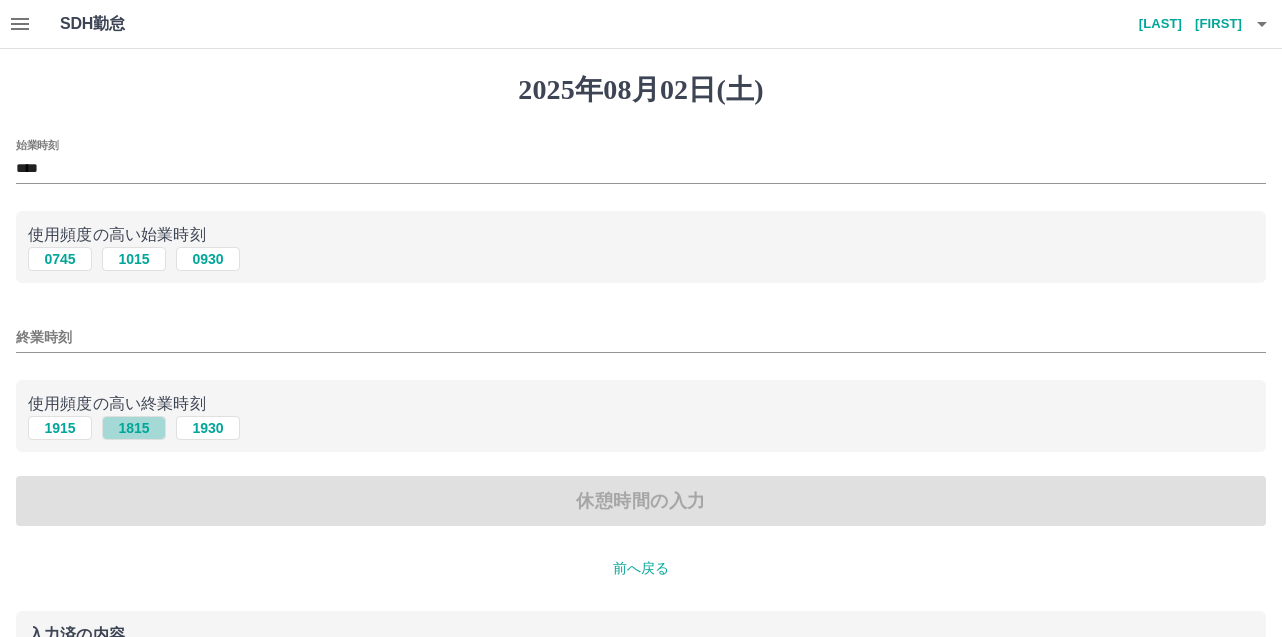 click on "1815" at bounding box center [134, 428] 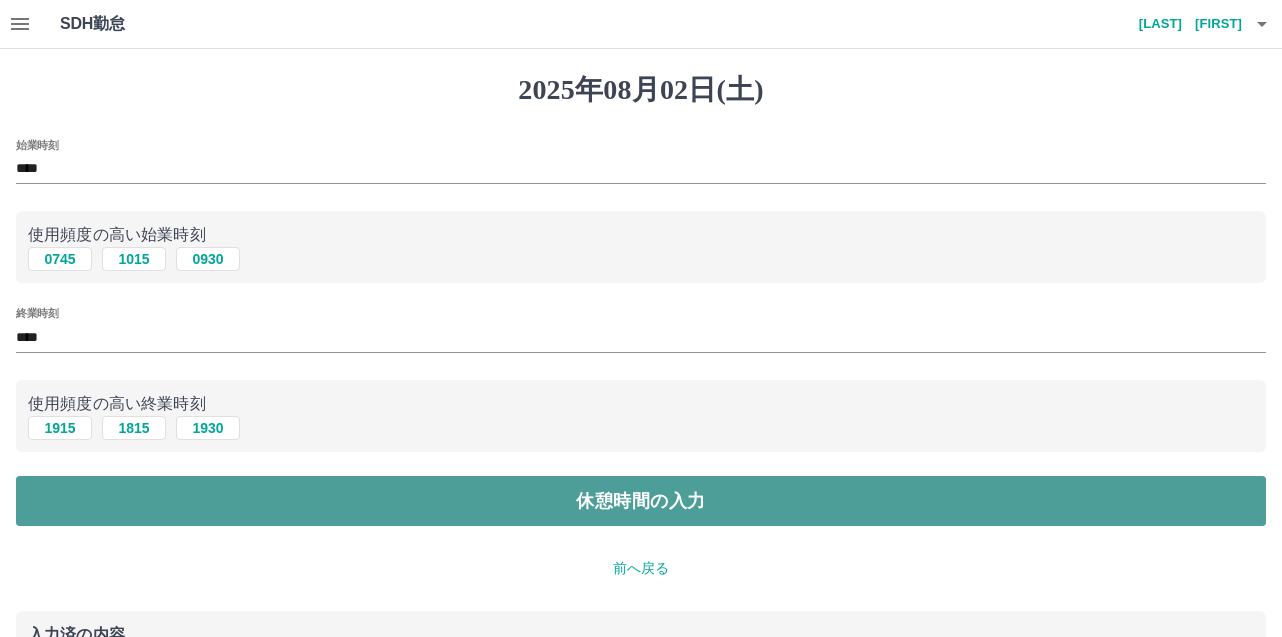 click on "休憩時間の入力" at bounding box center [641, 501] 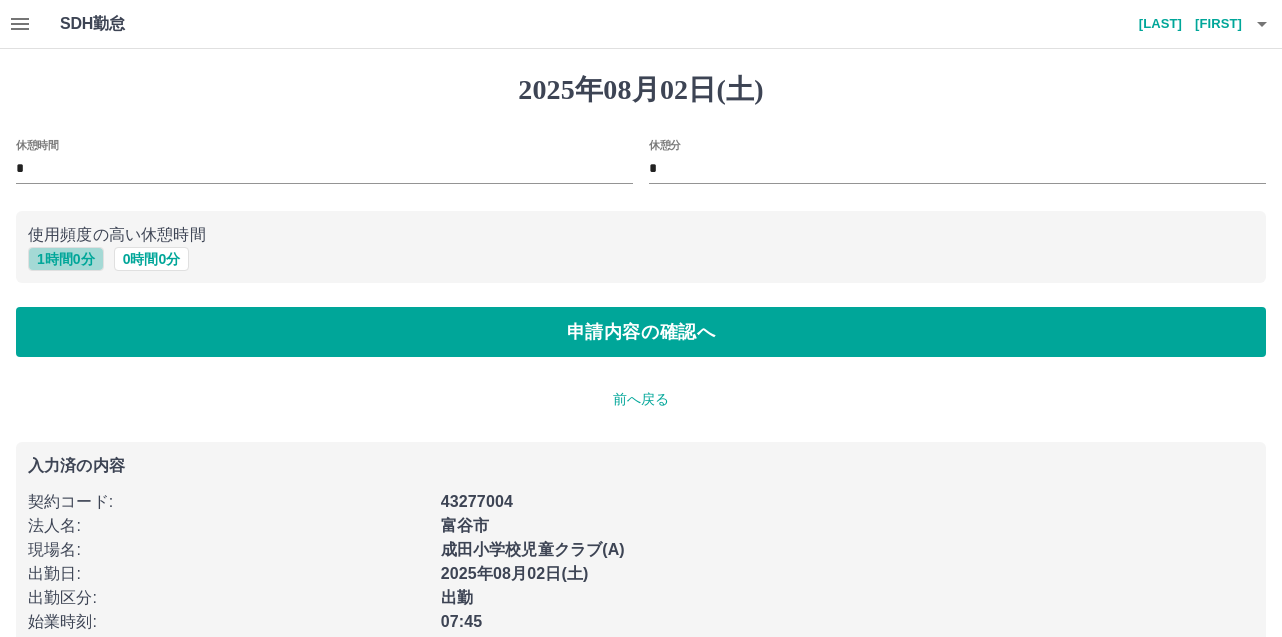 click on "1 時間 0 分" at bounding box center (66, 259) 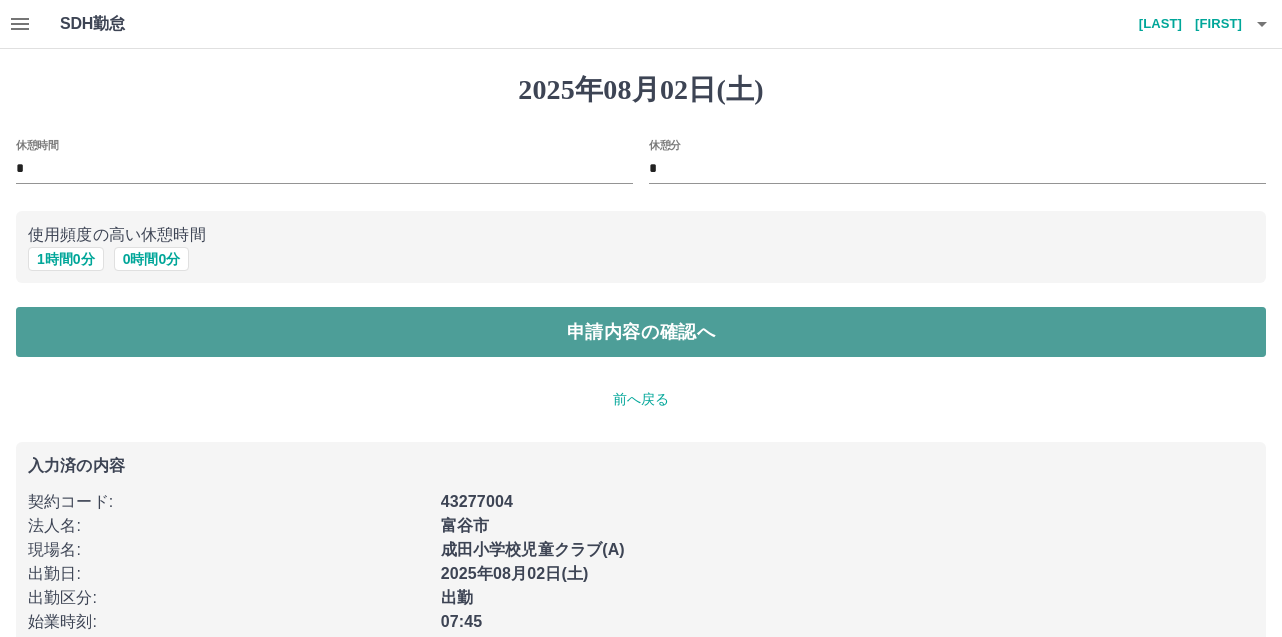 click on "申請内容の確認へ" at bounding box center (641, 332) 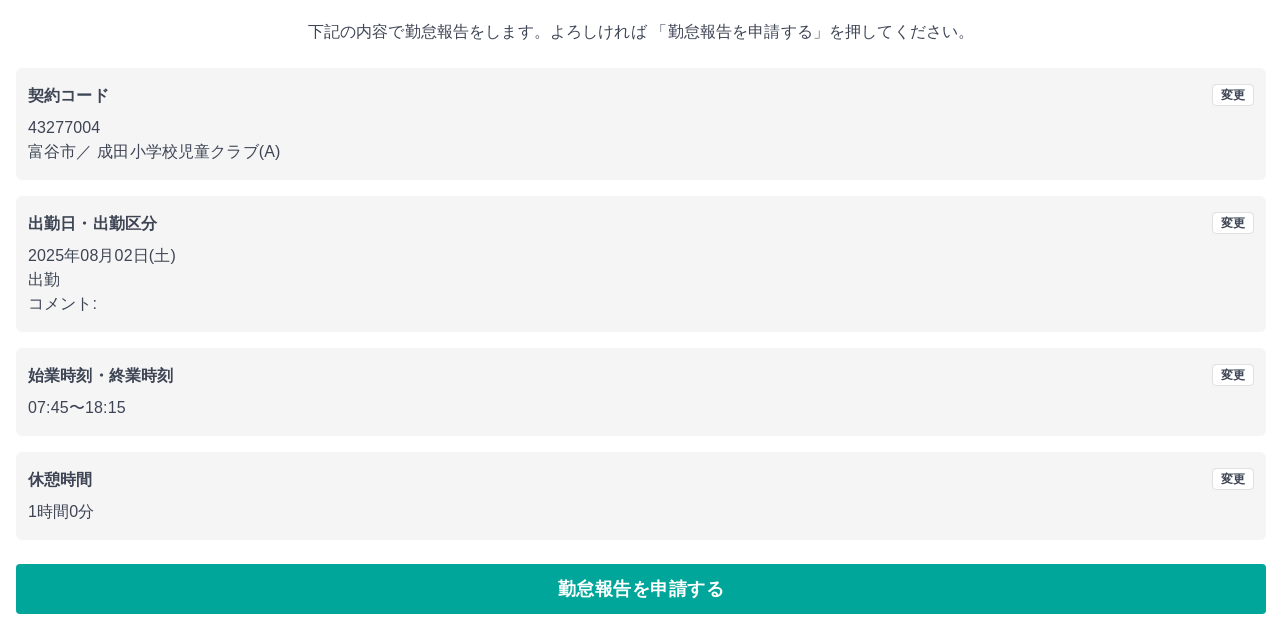 scroll, scrollTop: 112, scrollLeft: 0, axis: vertical 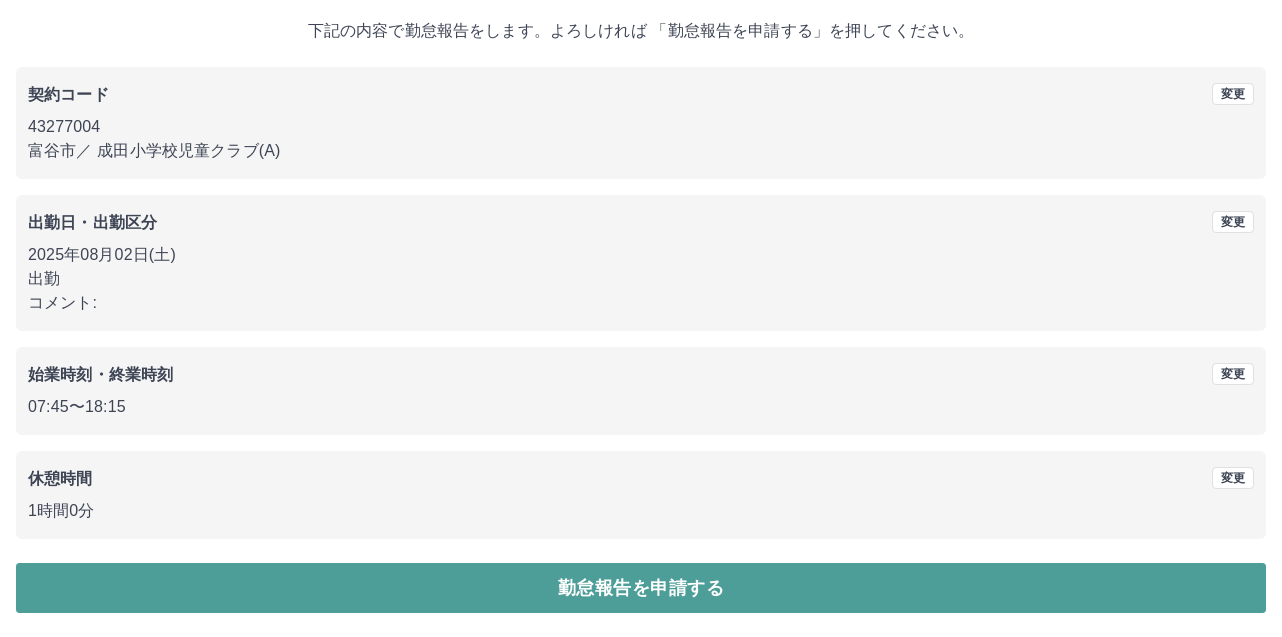 click on "勤怠報告を申請する" at bounding box center [641, 588] 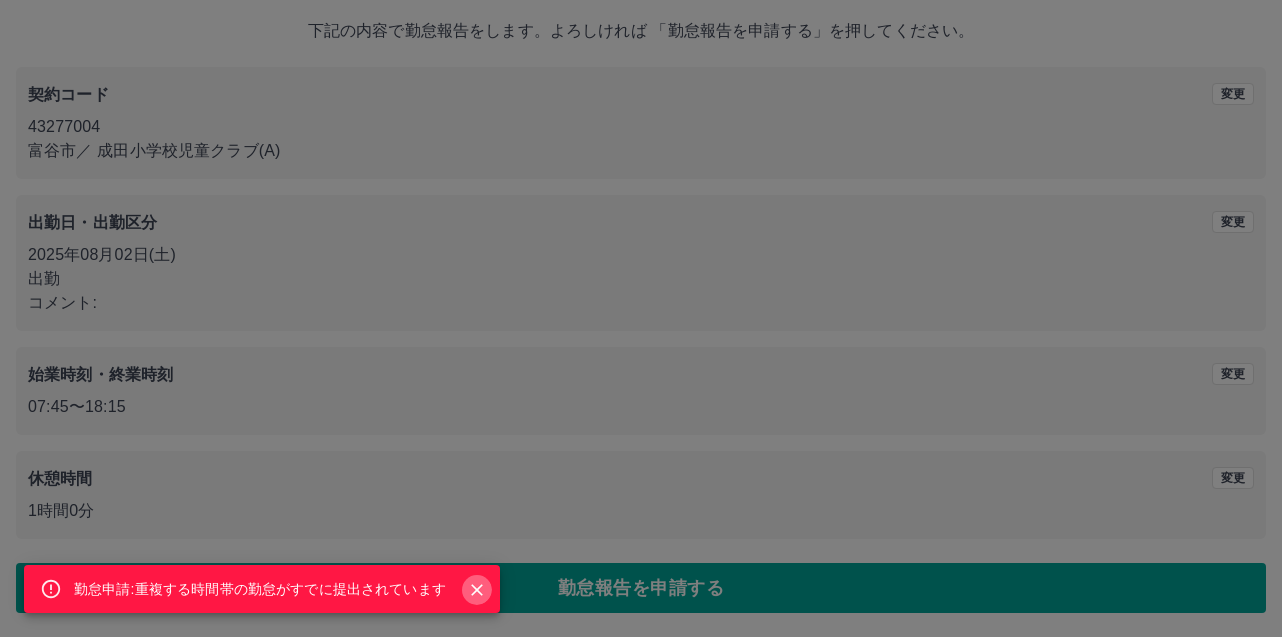 click 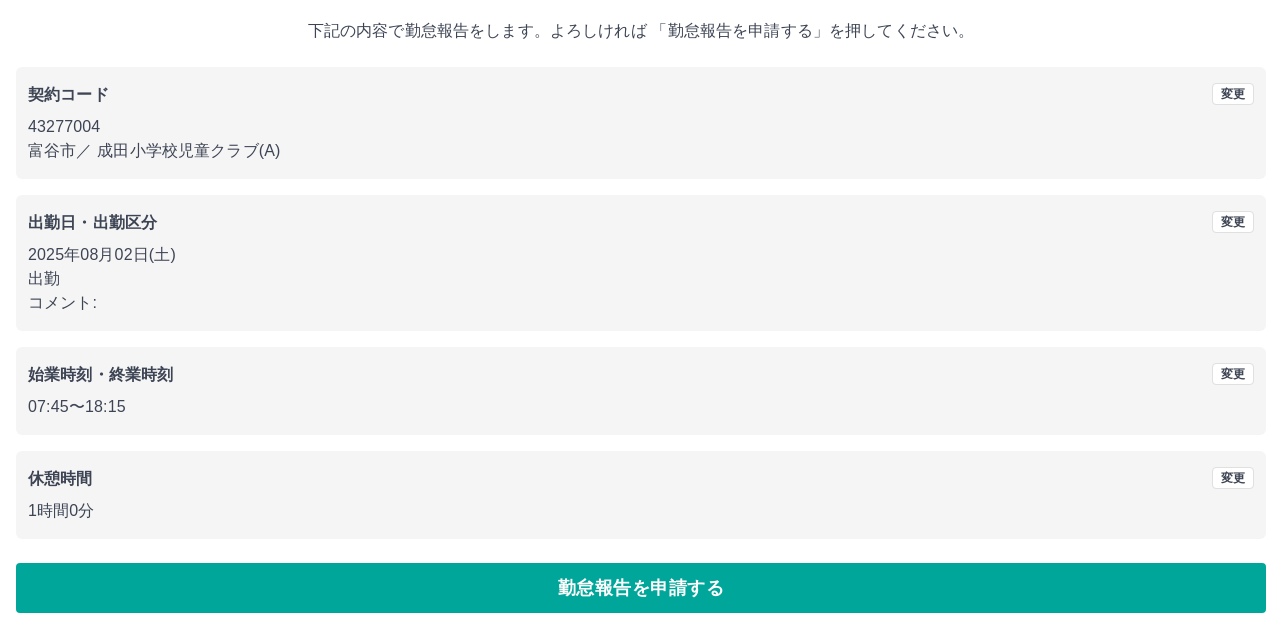 scroll, scrollTop: 0, scrollLeft: 0, axis: both 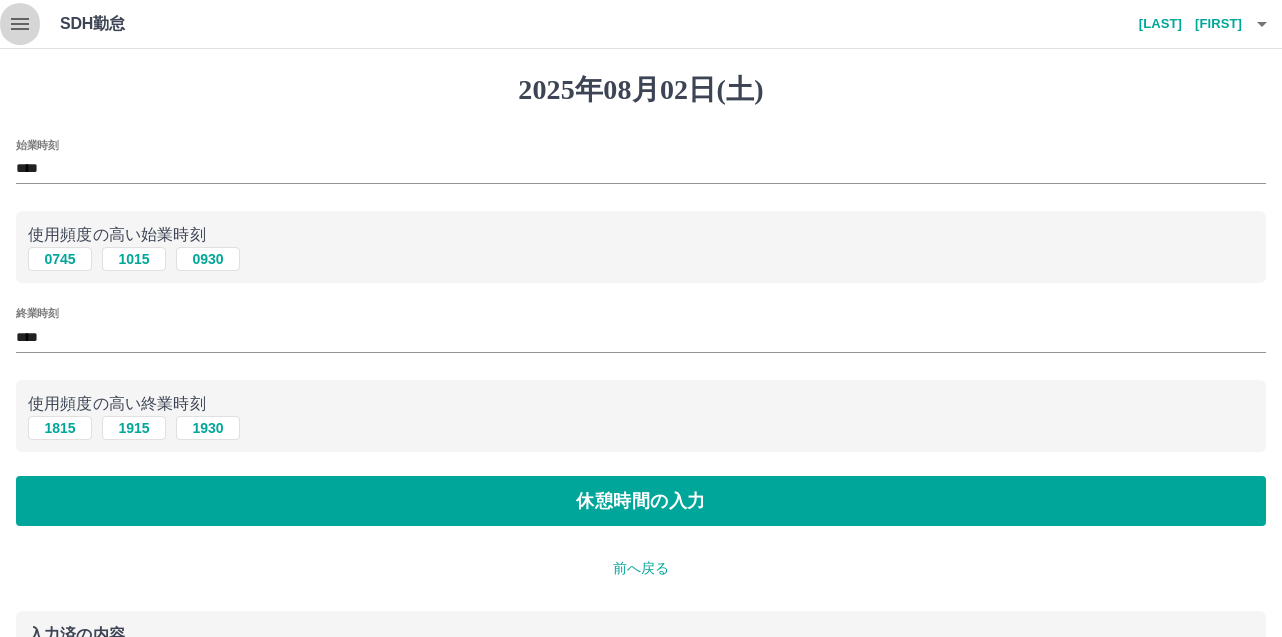 click 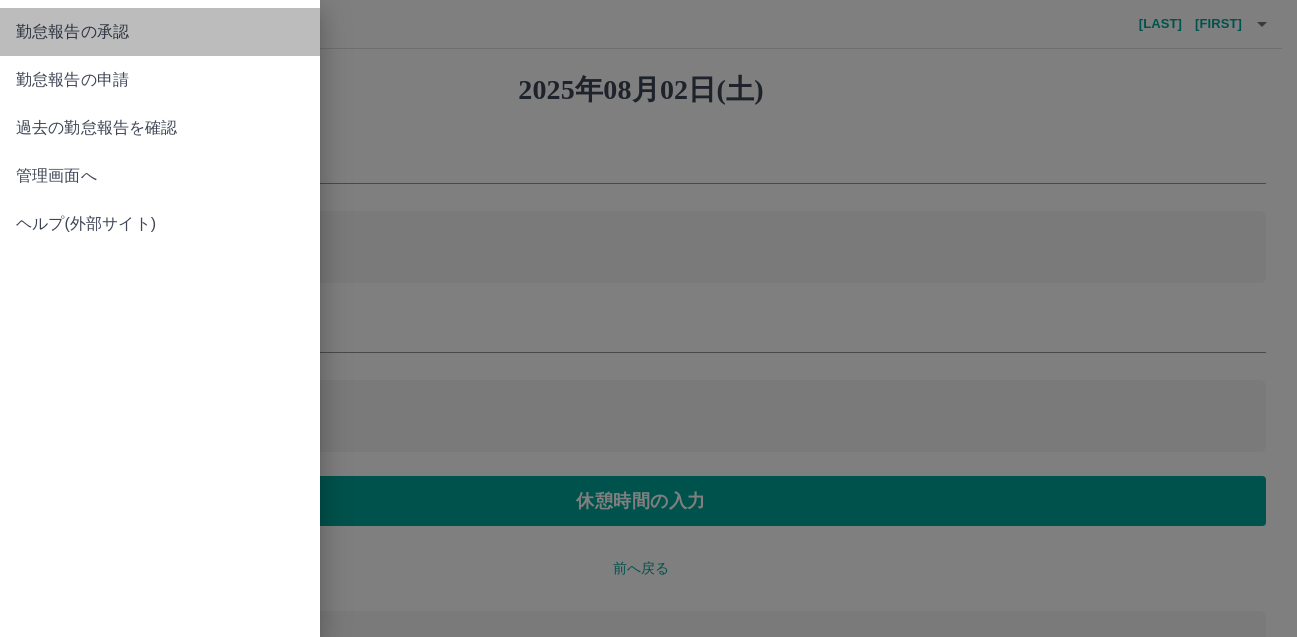 click on "勤怠報告の承認" at bounding box center (160, 32) 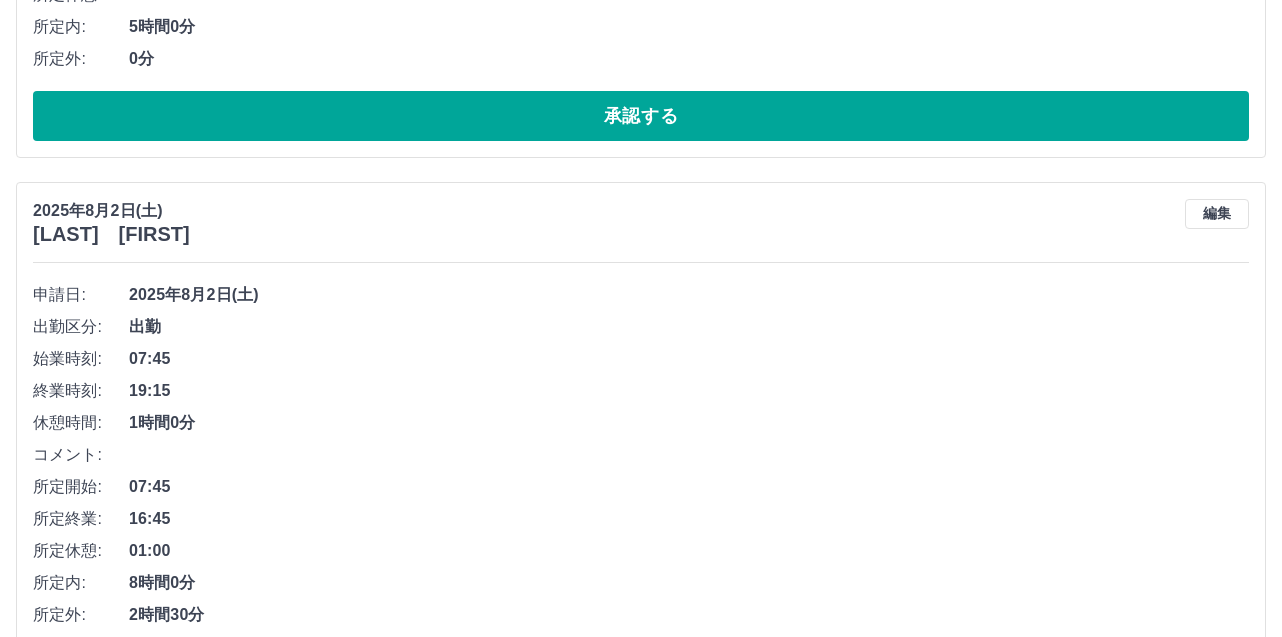 scroll, scrollTop: 1242, scrollLeft: 0, axis: vertical 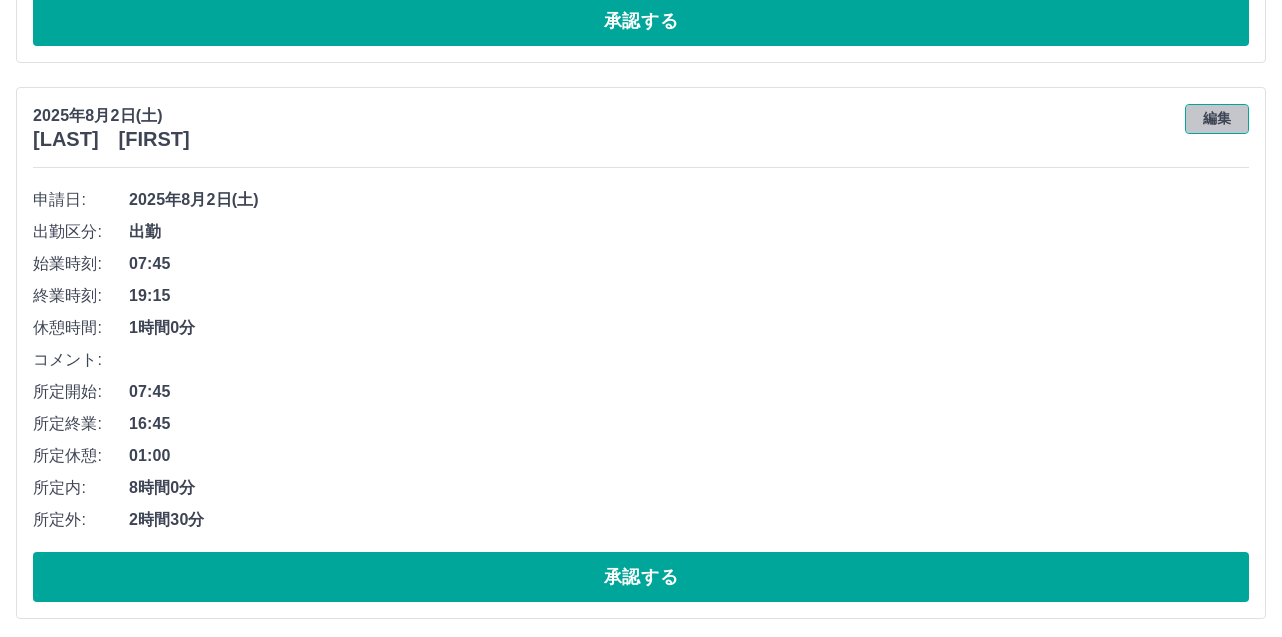 click on "編集" at bounding box center (1217, 119) 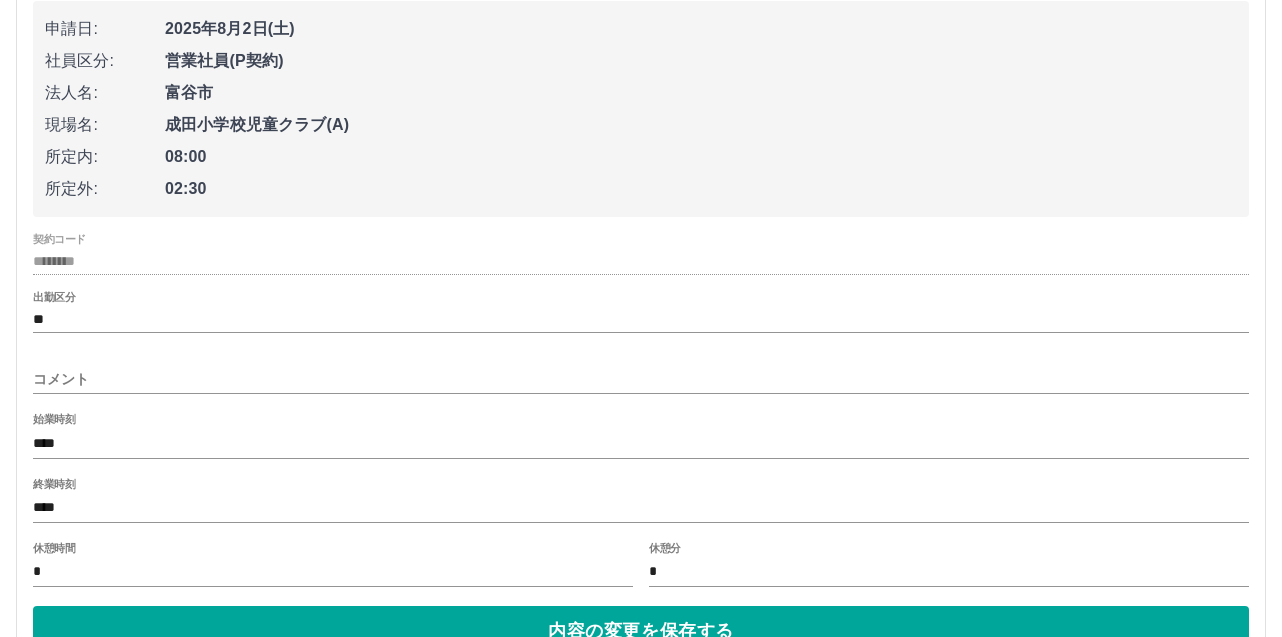 scroll, scrollTop: 1433, scrollLeft: 0, axis: vertical 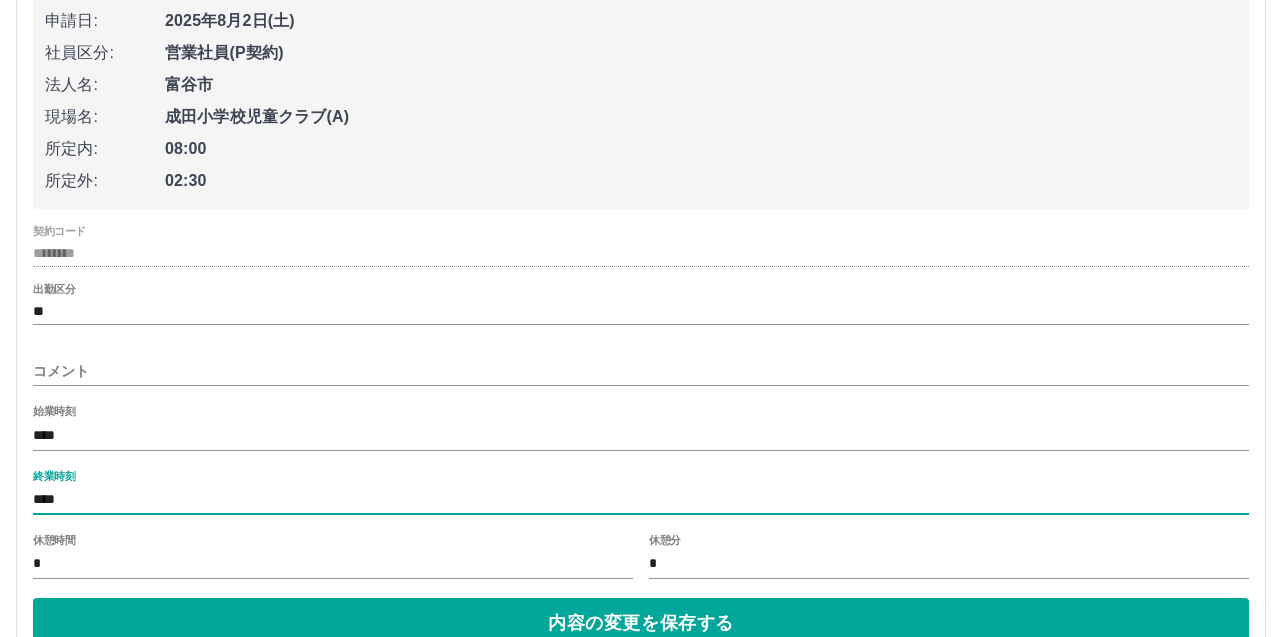 click on "****" at bounding box center [641, 500] 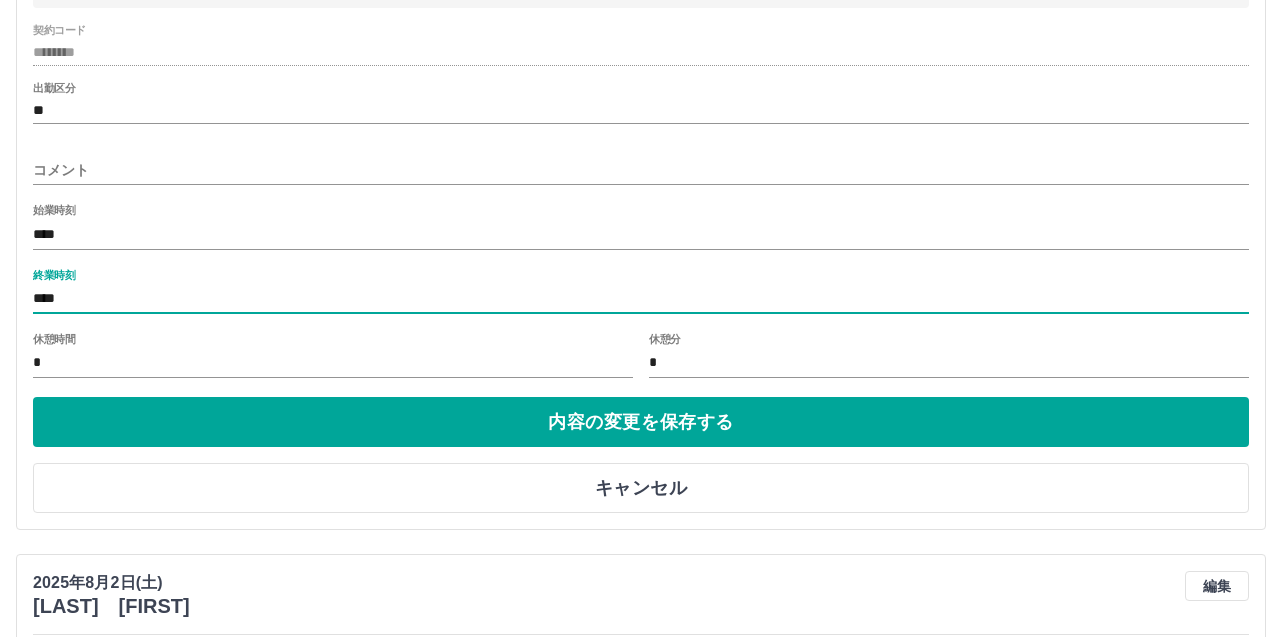 scroll, scrollTop: 1529, scrollLeft: 0, axis: vertical 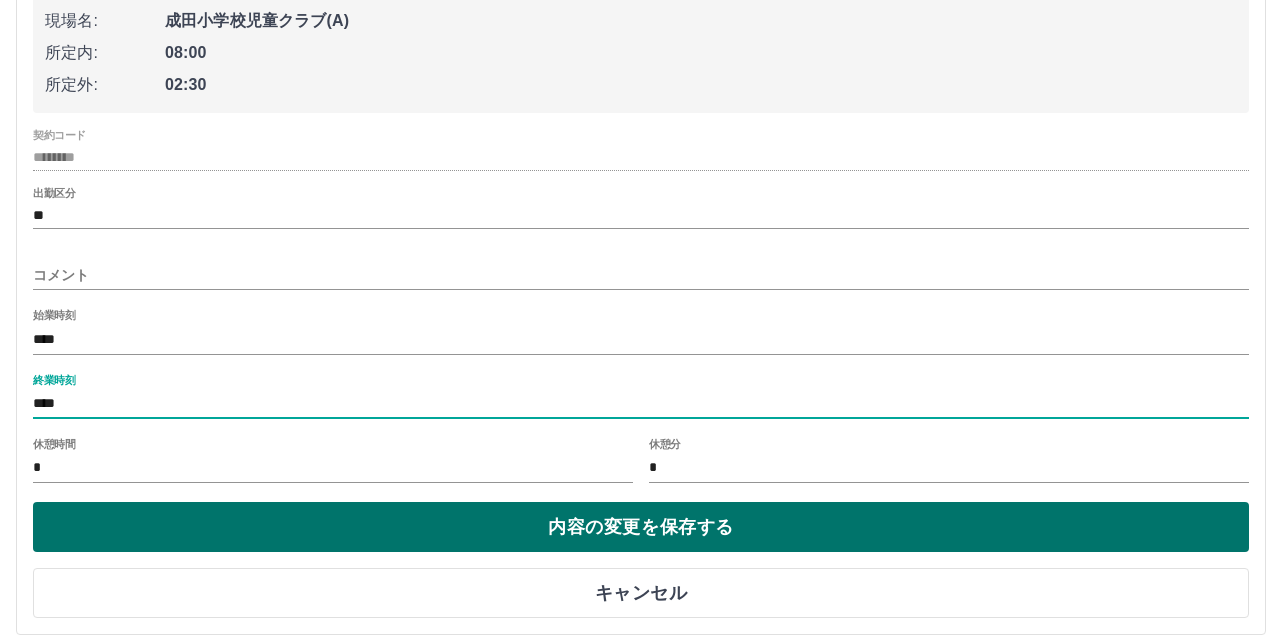 type on "****" 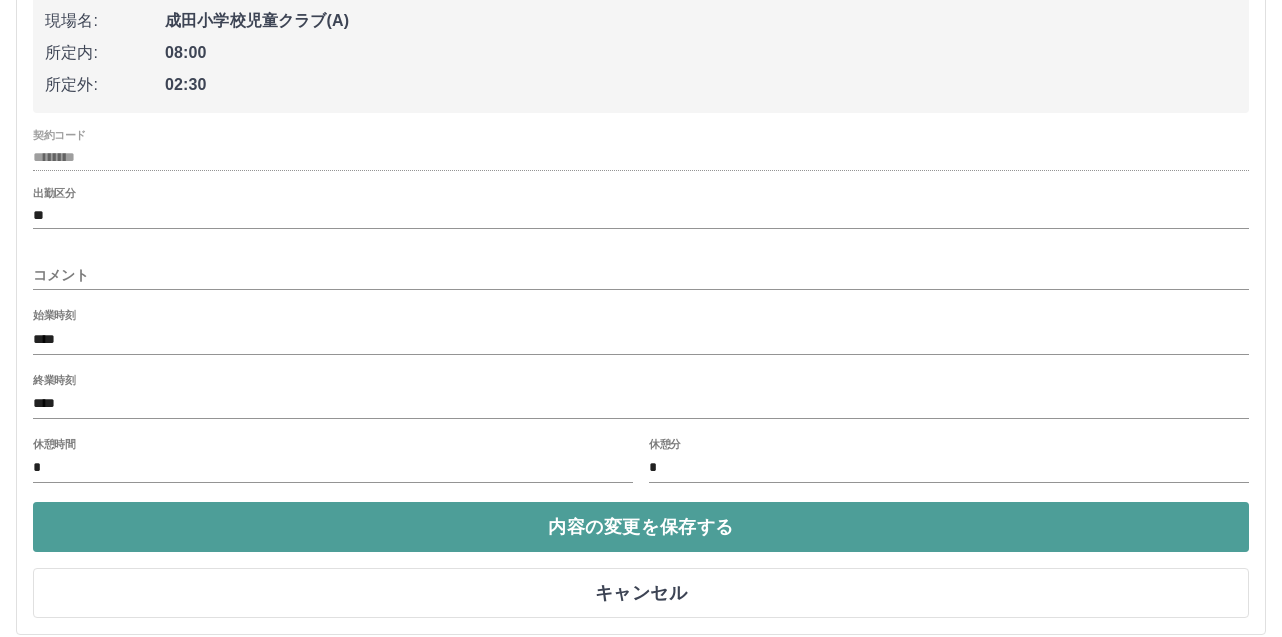 click on "内容の変更を保存する" at bounding box center [641, 527] 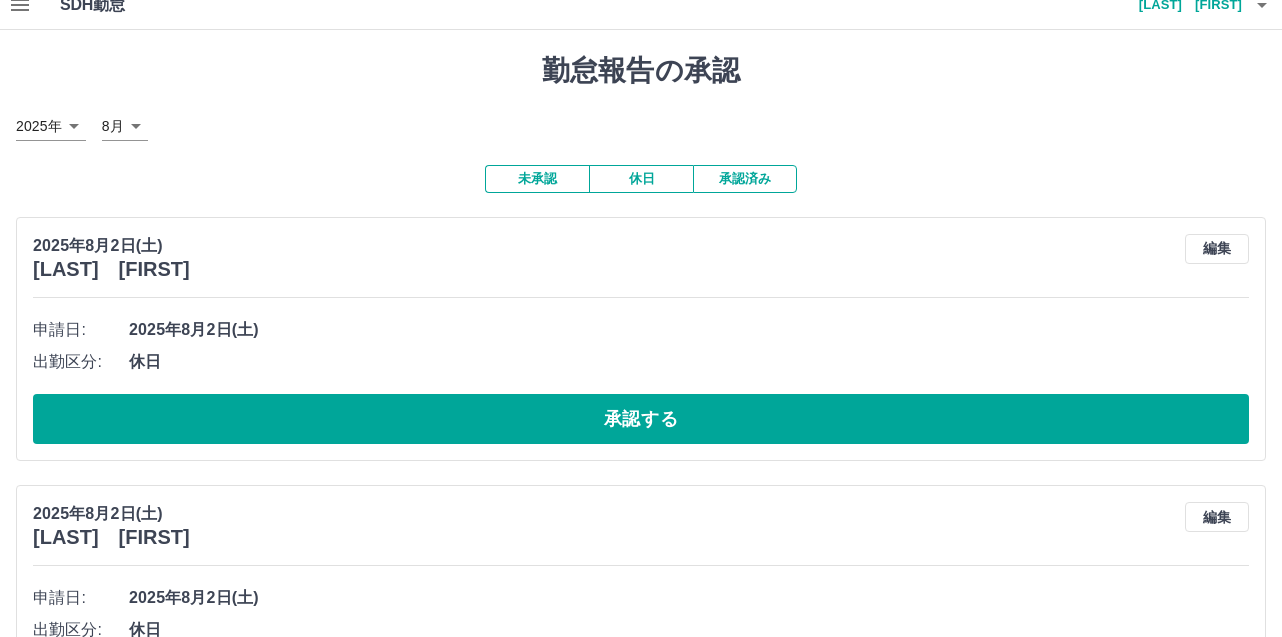 scroll, scrollTop: 0, scrollLeft: 0, axis: both 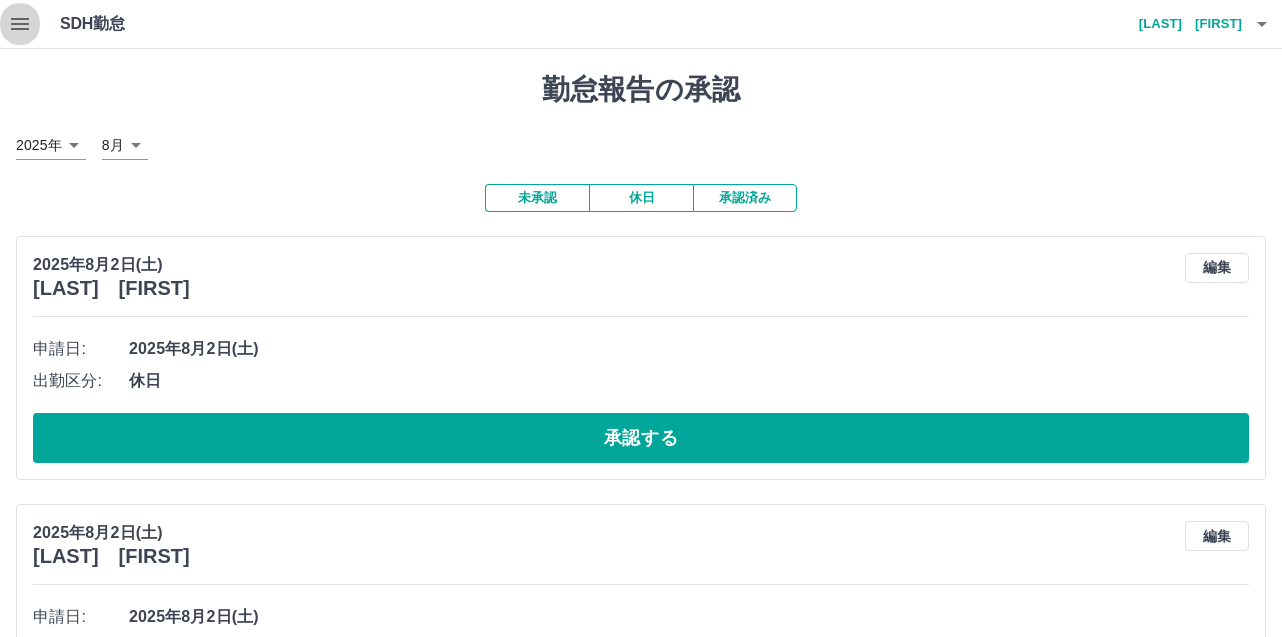 click at bounding box center (20, 24) 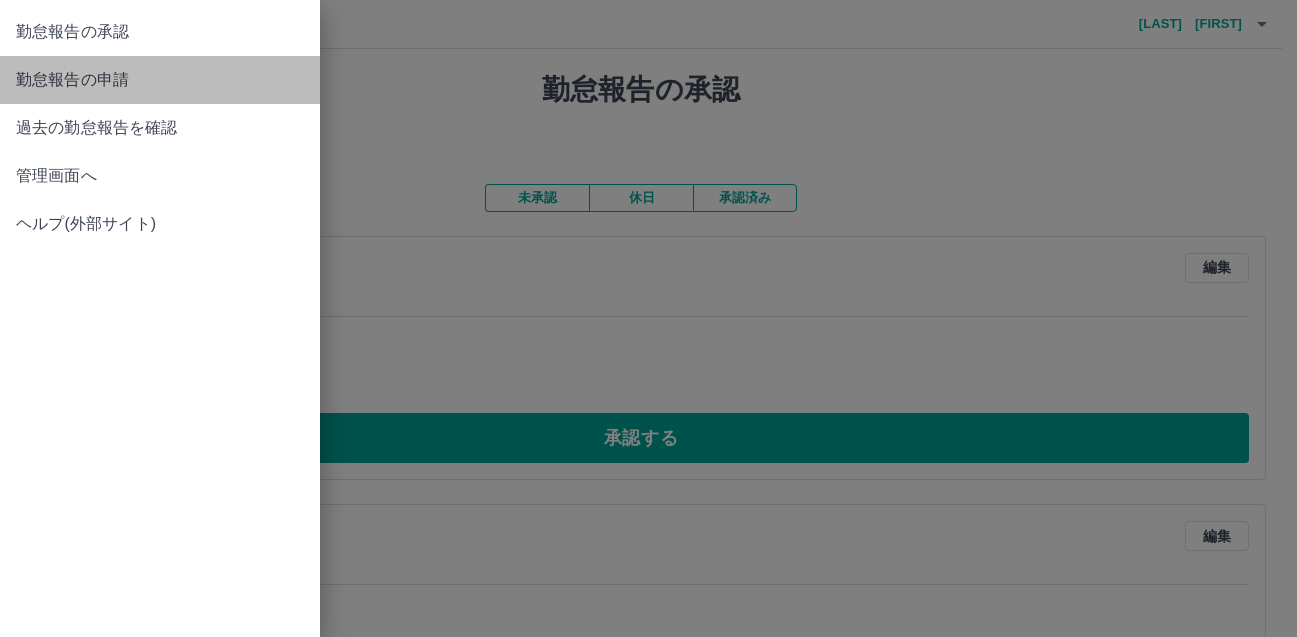 click on "勤怠報告の申請" at bounding box center [160, 80] 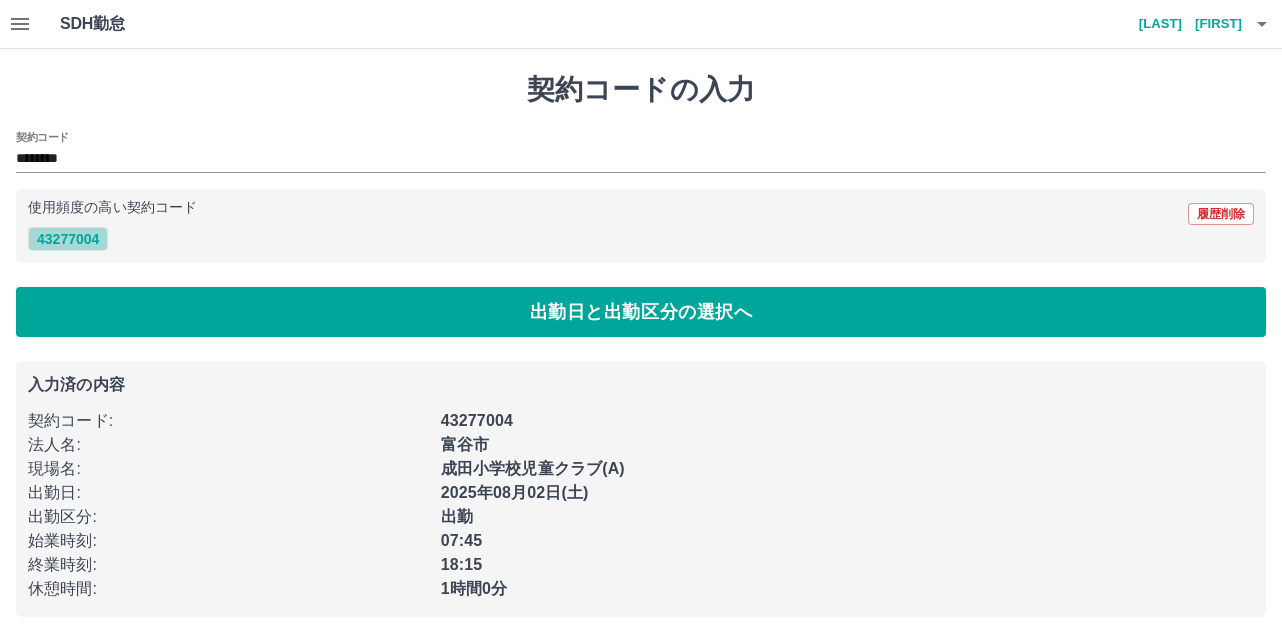 click on "43277004" at bounding box center [68, 239] 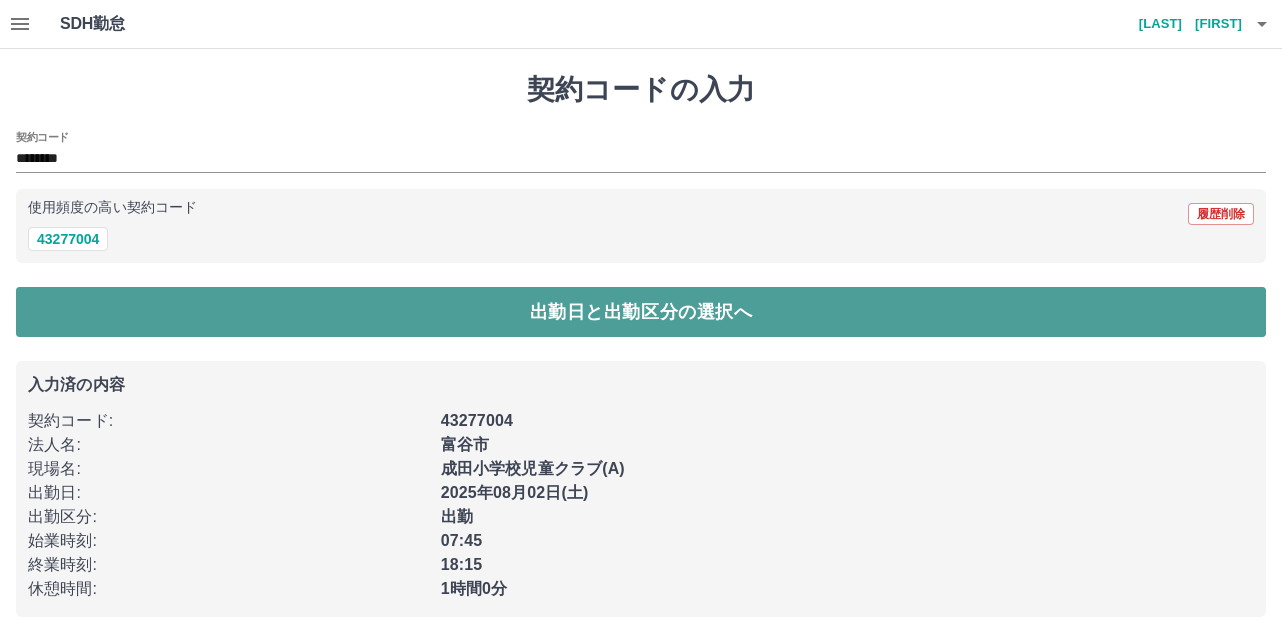 click on "出勤日と出勤区分の選択へ" at bounding box center (641, 312) 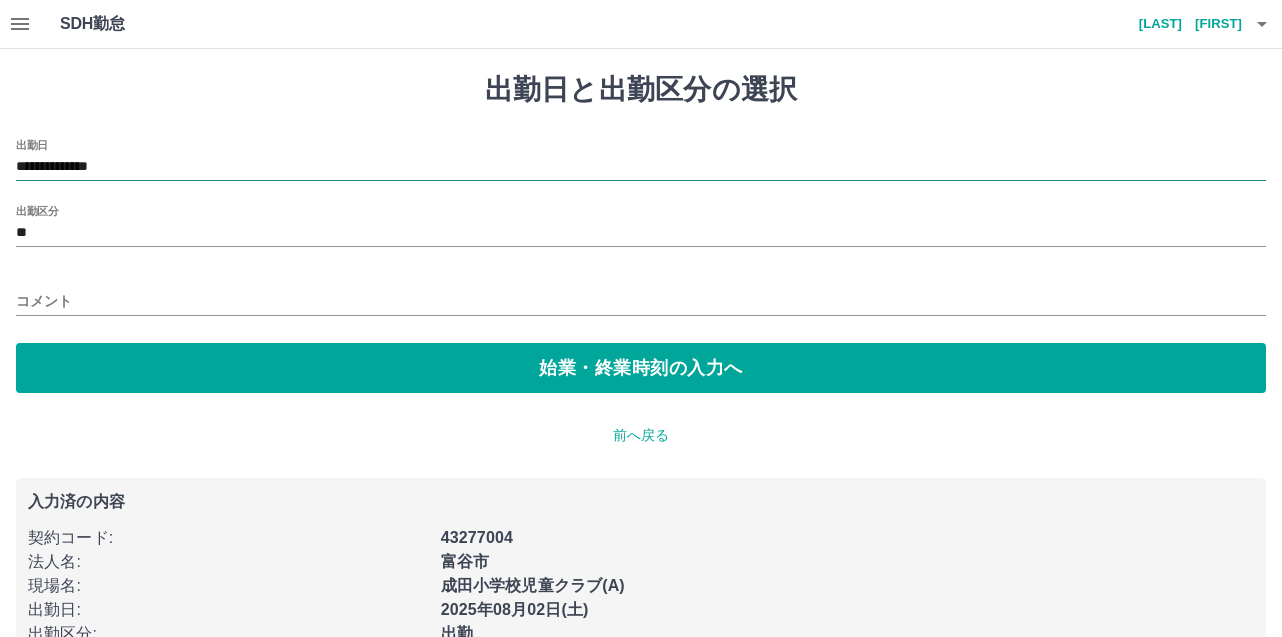 click on "**********" at bounding box center [641, 167] 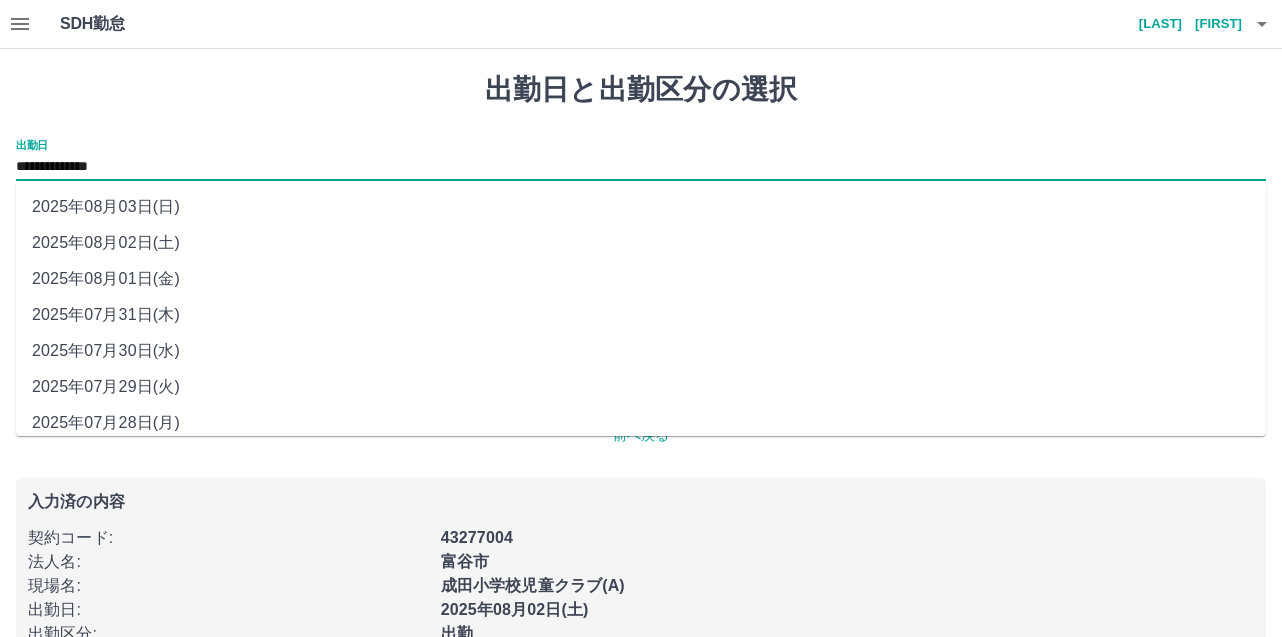 drag, startPoint x: 154, startPoint y: 170, endPoint x: 136, endPoint y: 279, distance: 110.47624 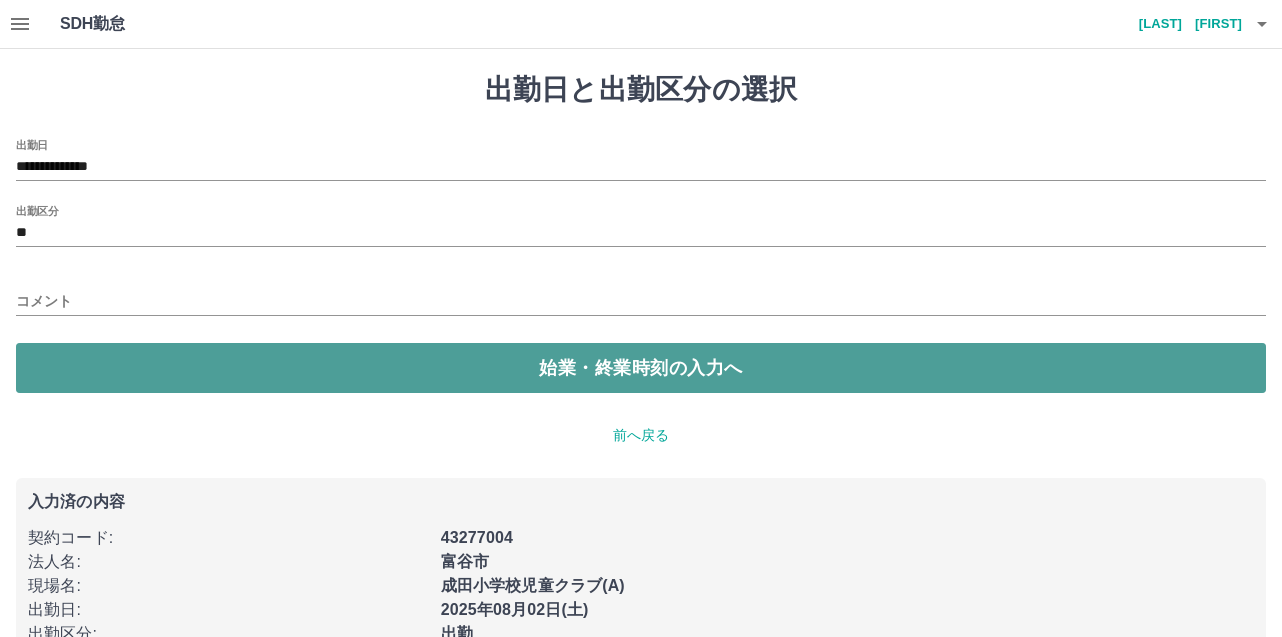 click on "始業・終業時刻の入力へ" at bounding box center (641, 368) 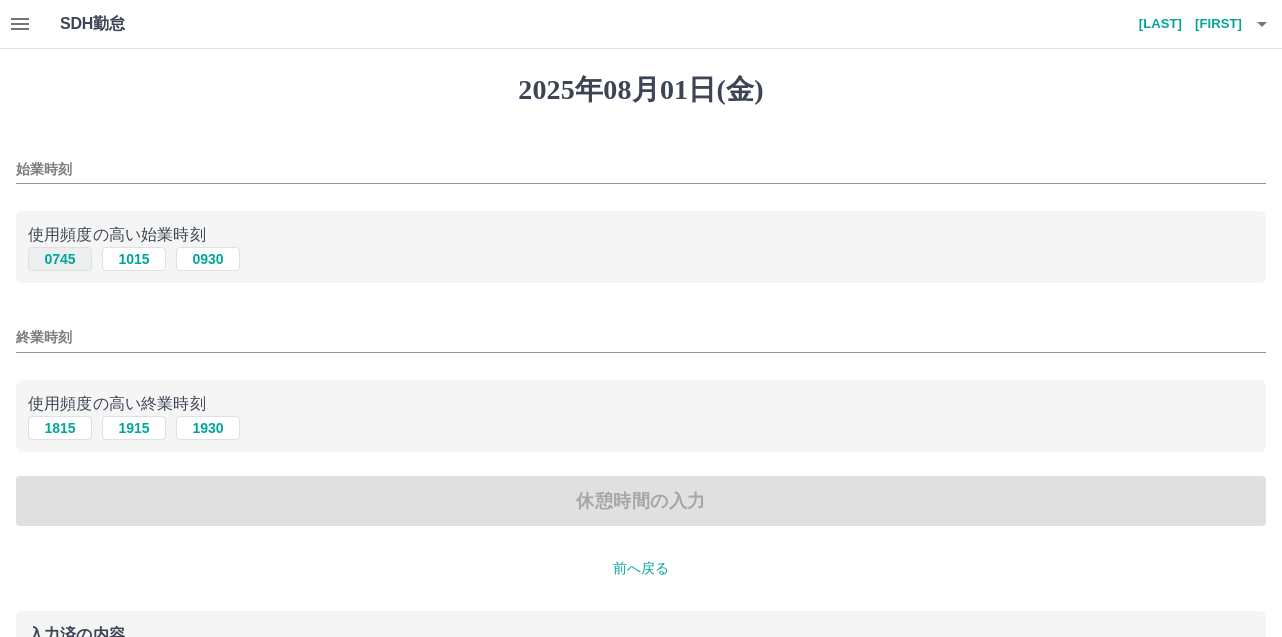 click on "0745" at bounding box center [60, 259] 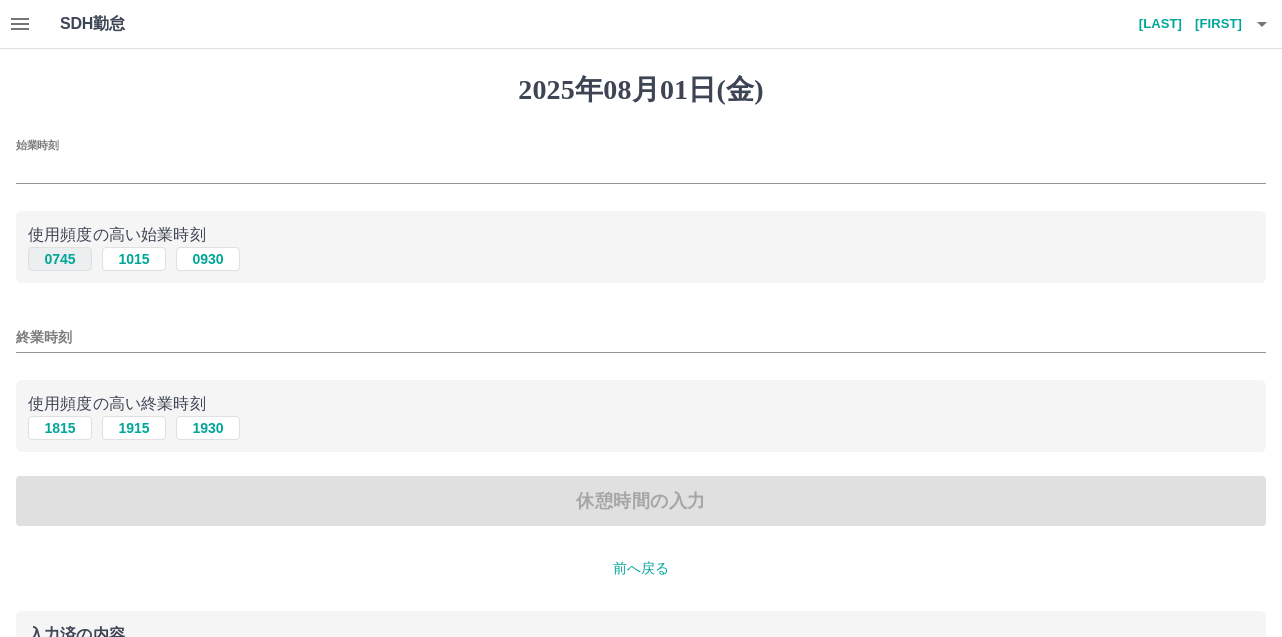 type on "****" 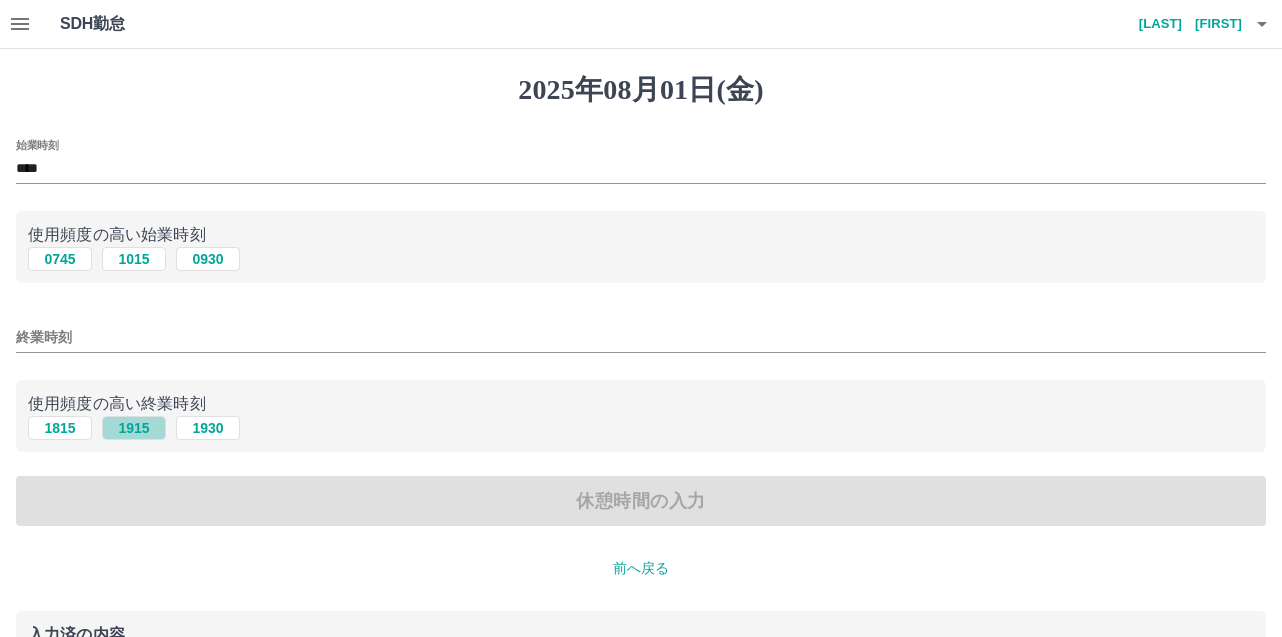 click on "1915" at bounding box center [134, 428] 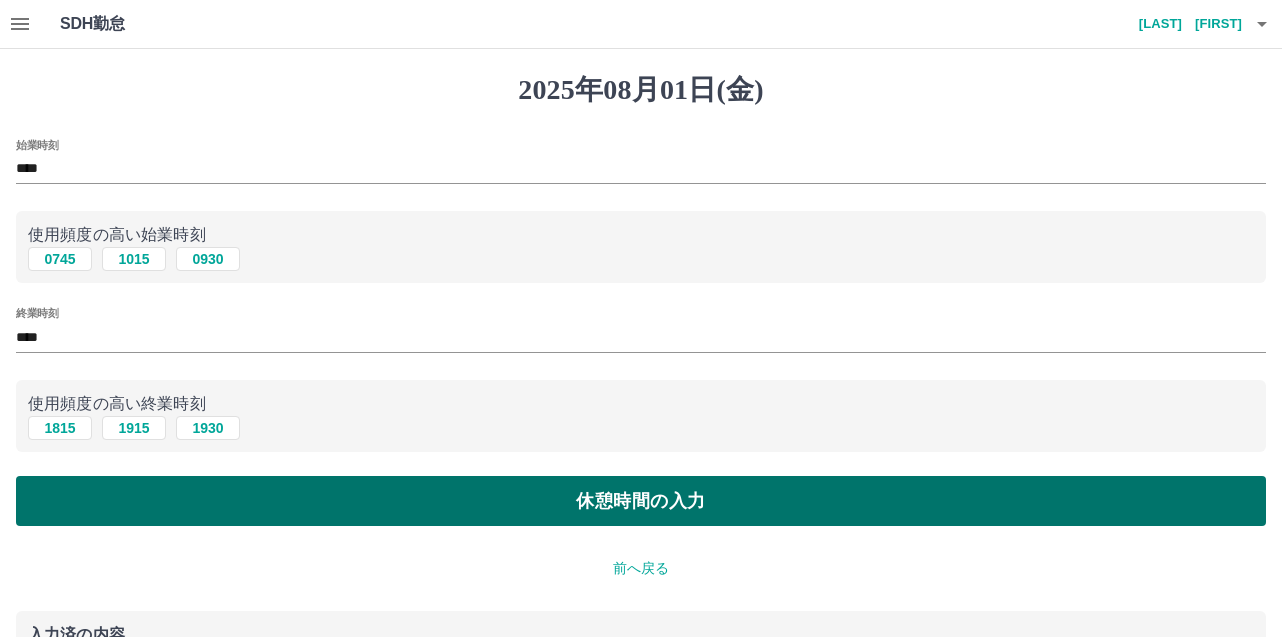 click on "休憩時間の入力" at bounding box center (641, 501) 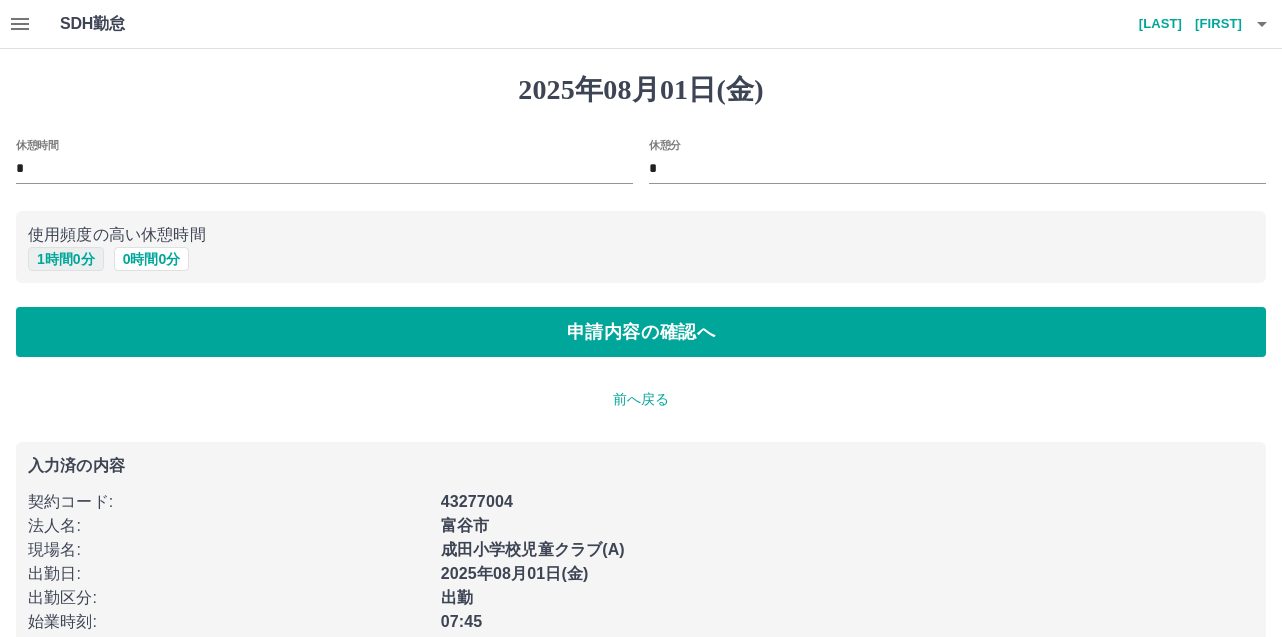 click on "1 時間 0 分" at bounding box center (66, 259) 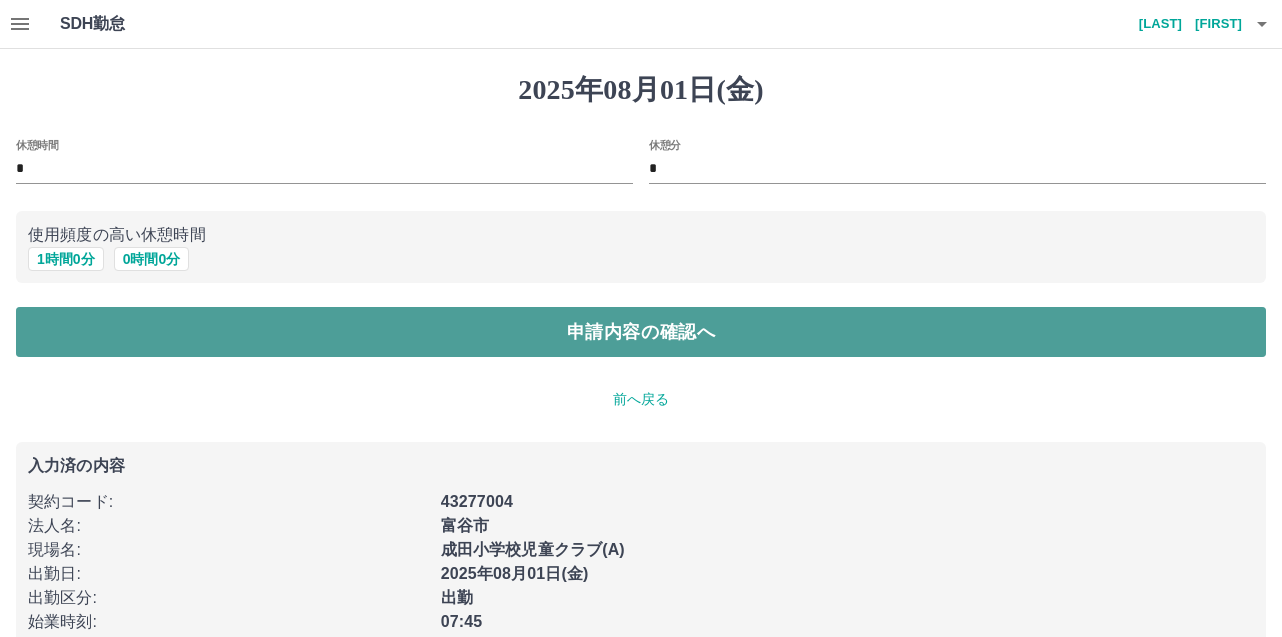 click on "申請内容の確認へ" at bounding box center (641, 332) 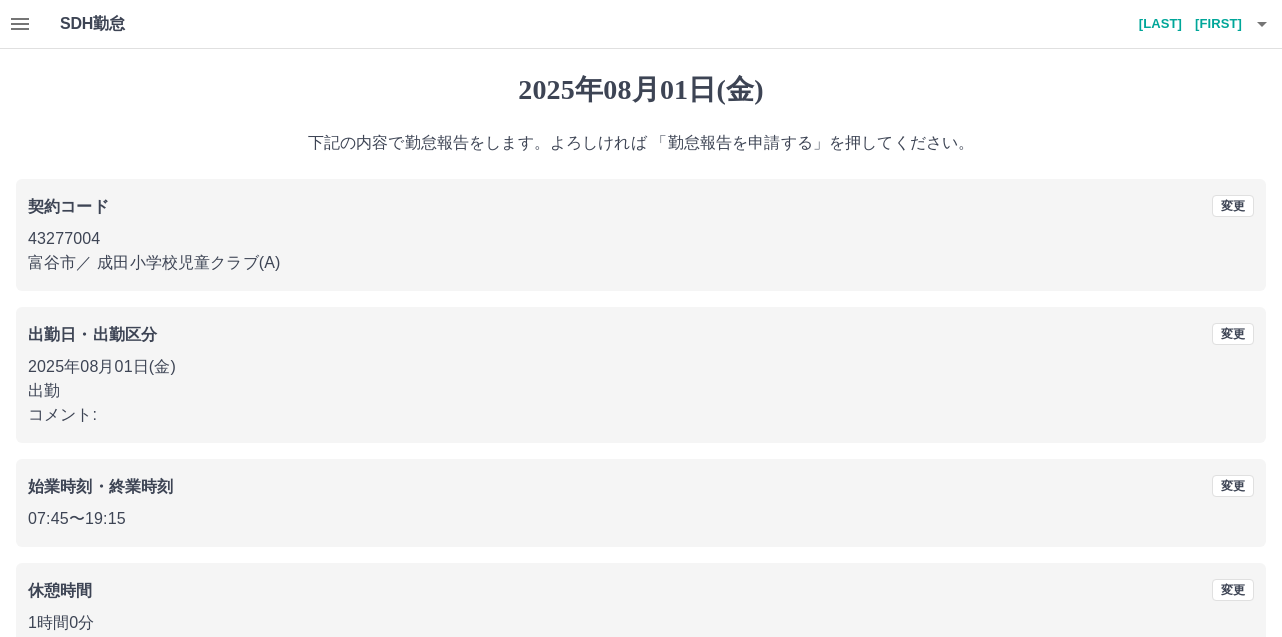 scroll, scrollTop: 112, scrollLeft: 0, axis: vertical 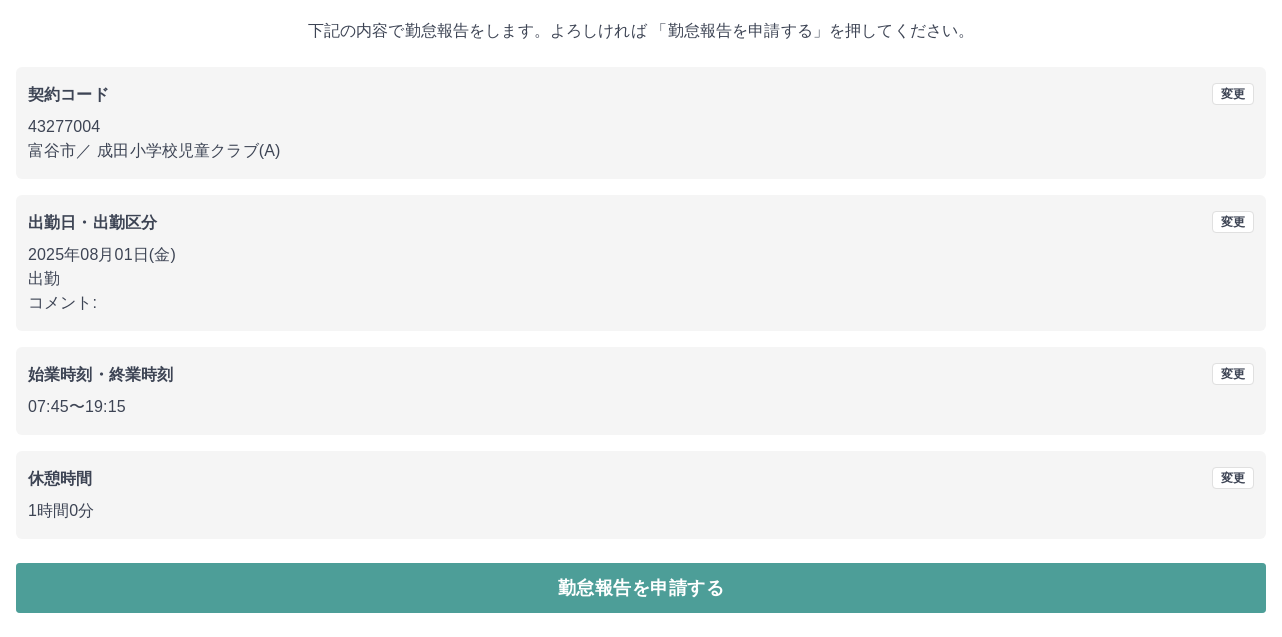 click on "勤怠報告を申請する" at bounding box center (641, 588) 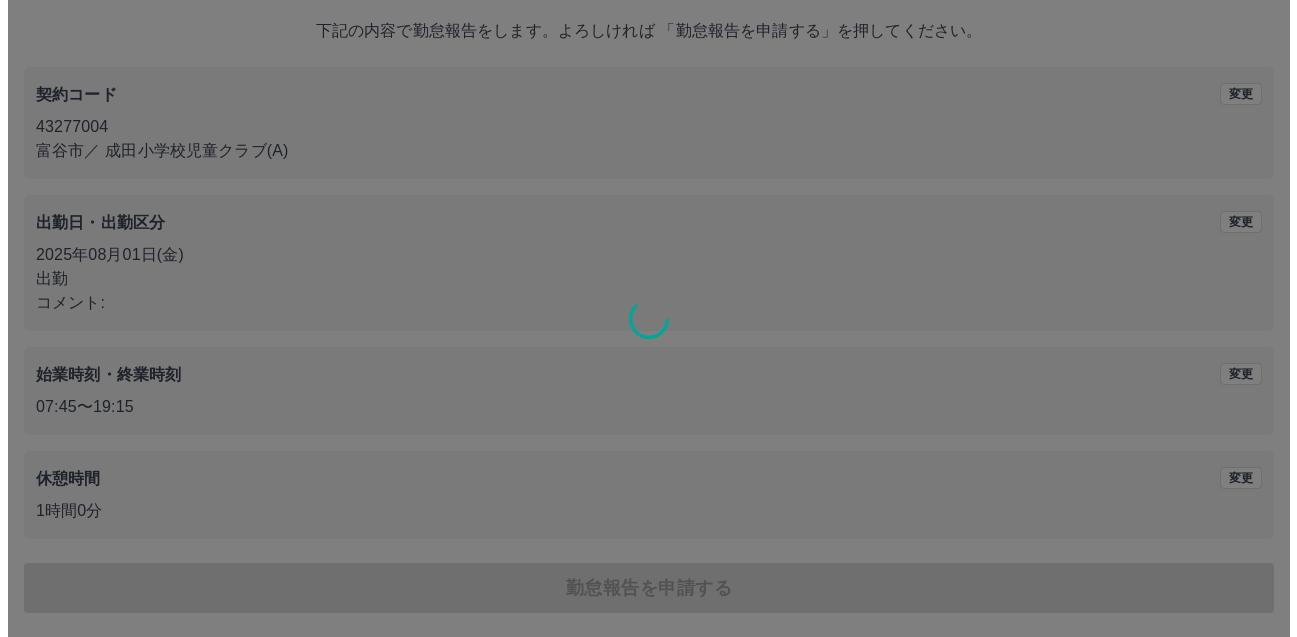 scroll, scrollTop: 0, scrollLeft: 0, axis: both 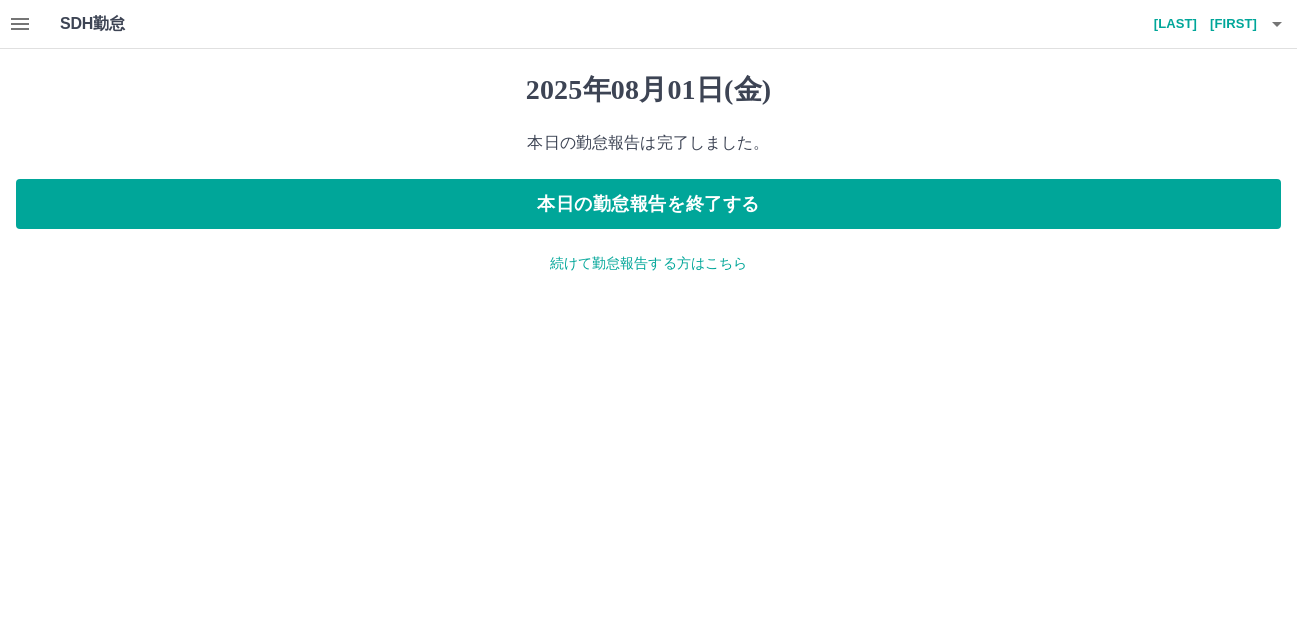 click on "続けて勤怠報告する方はこちら" at bounding box center (648, 263) 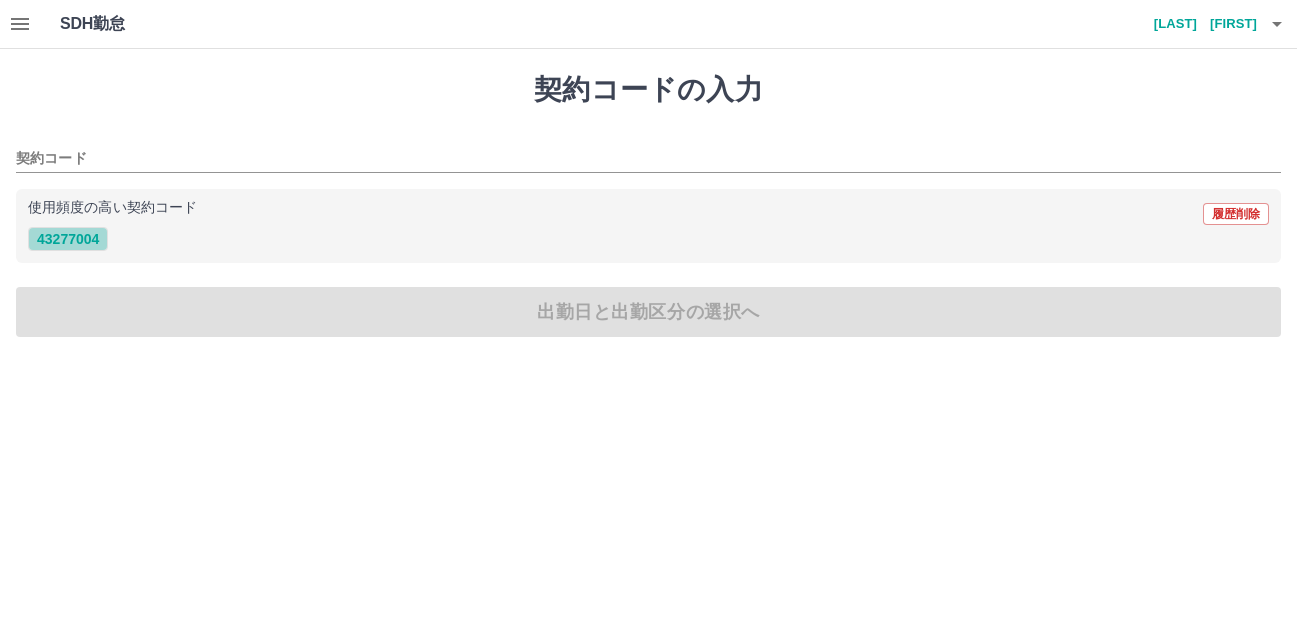 click on "43277004" at bounding box center [68, 239] 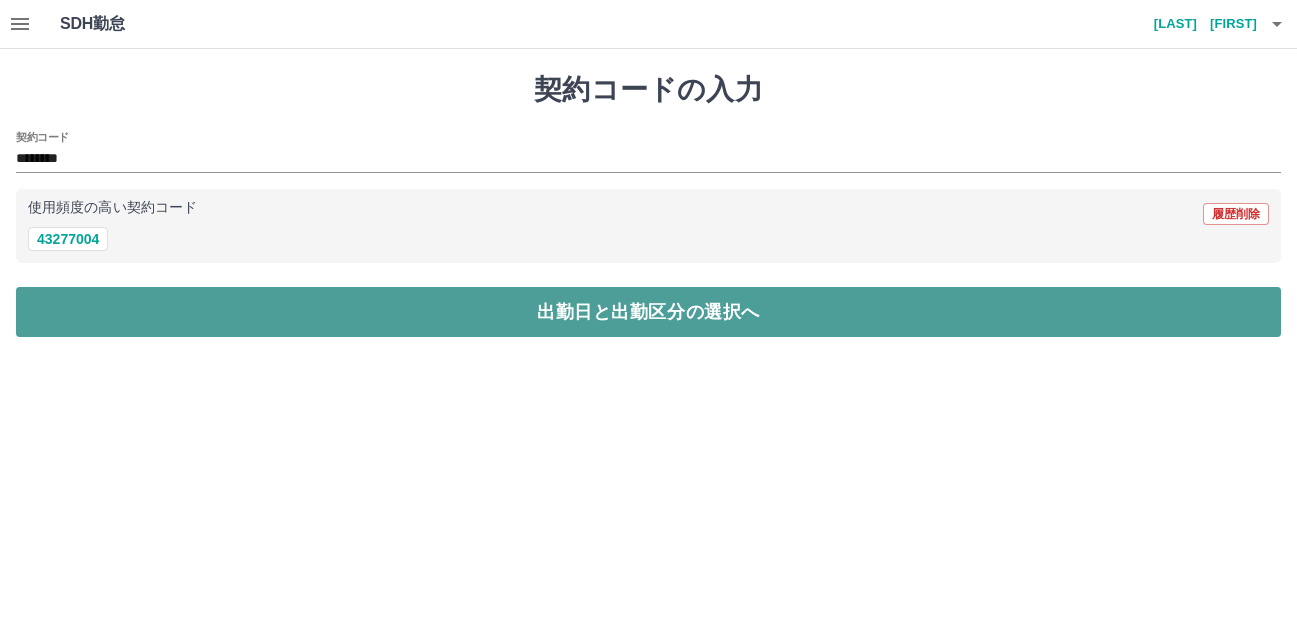 click on "出勤日と出勤区分の選択へ" at bounding box center (648, 312) 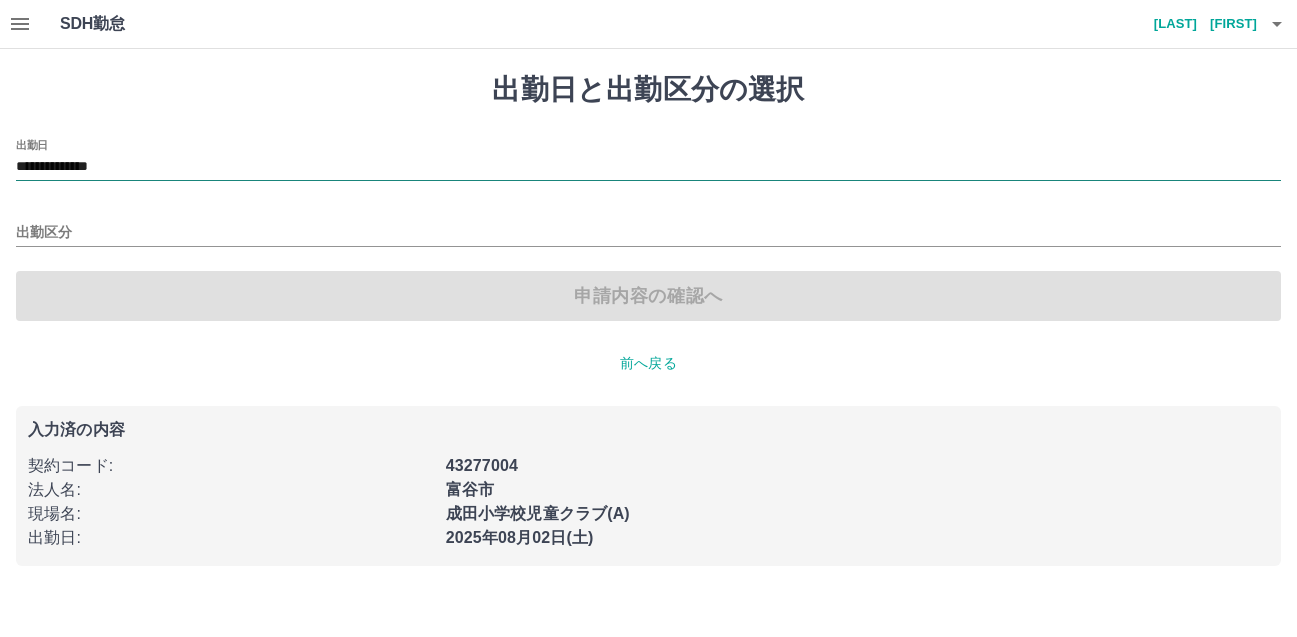 click on "**********" at bounding box center [648, 167] 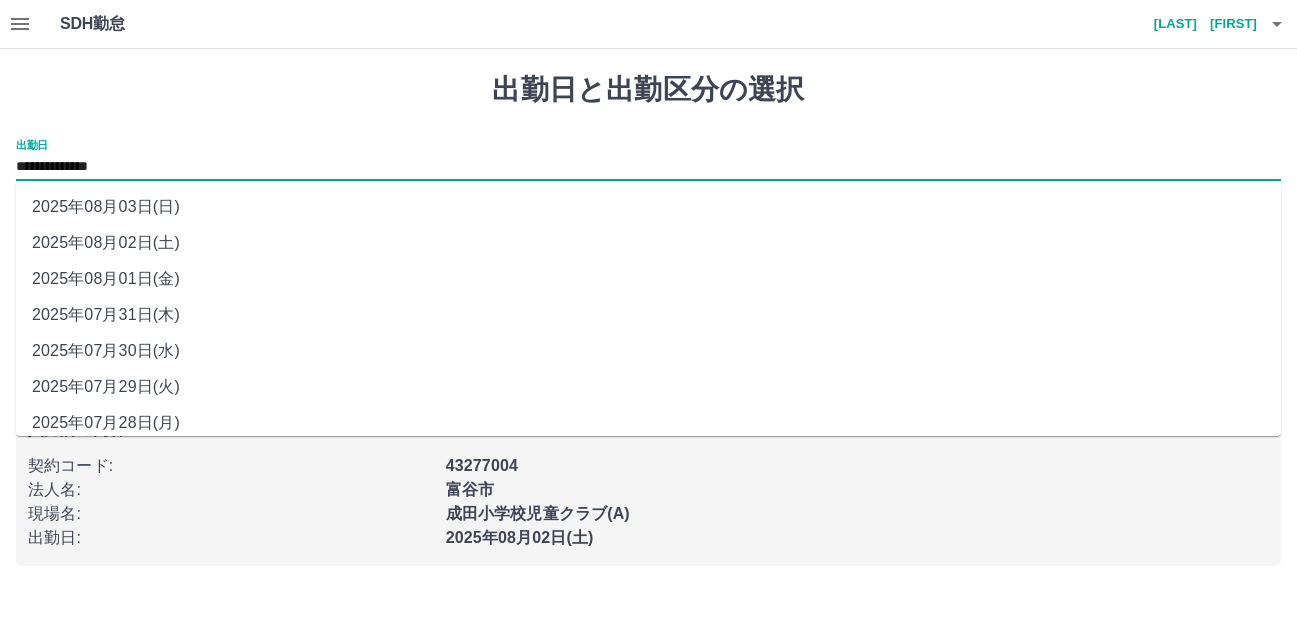 drag, startPoint x: 116, startPoint y: 164, endPoint x: 137, endPoint y: 213, distance: 53.310413 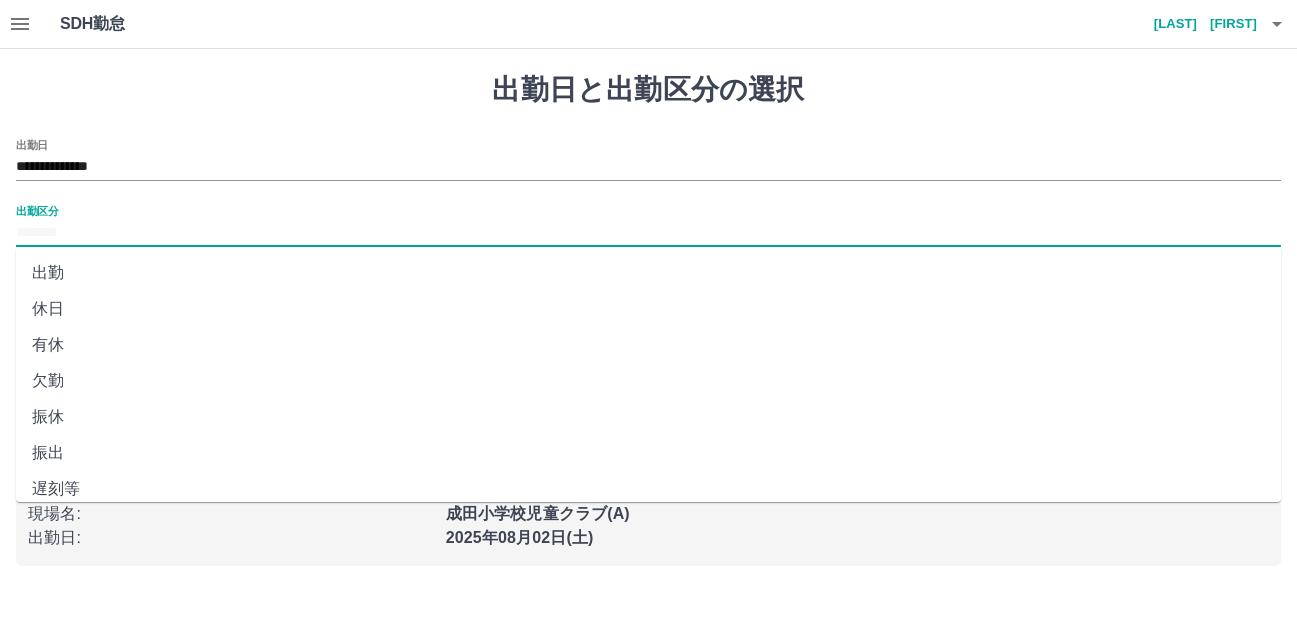click on "出勤区分" at bounding box center (648, 233) 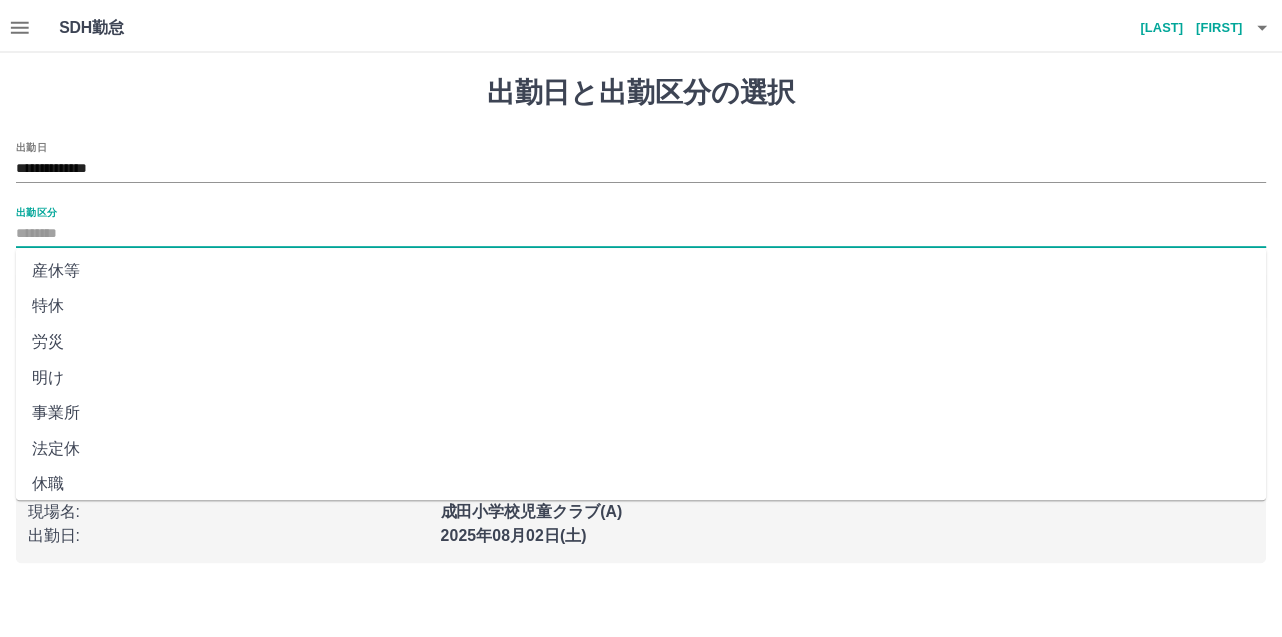 scroll, scrollTop: 409, scrollLeft: 0, axis: vertical 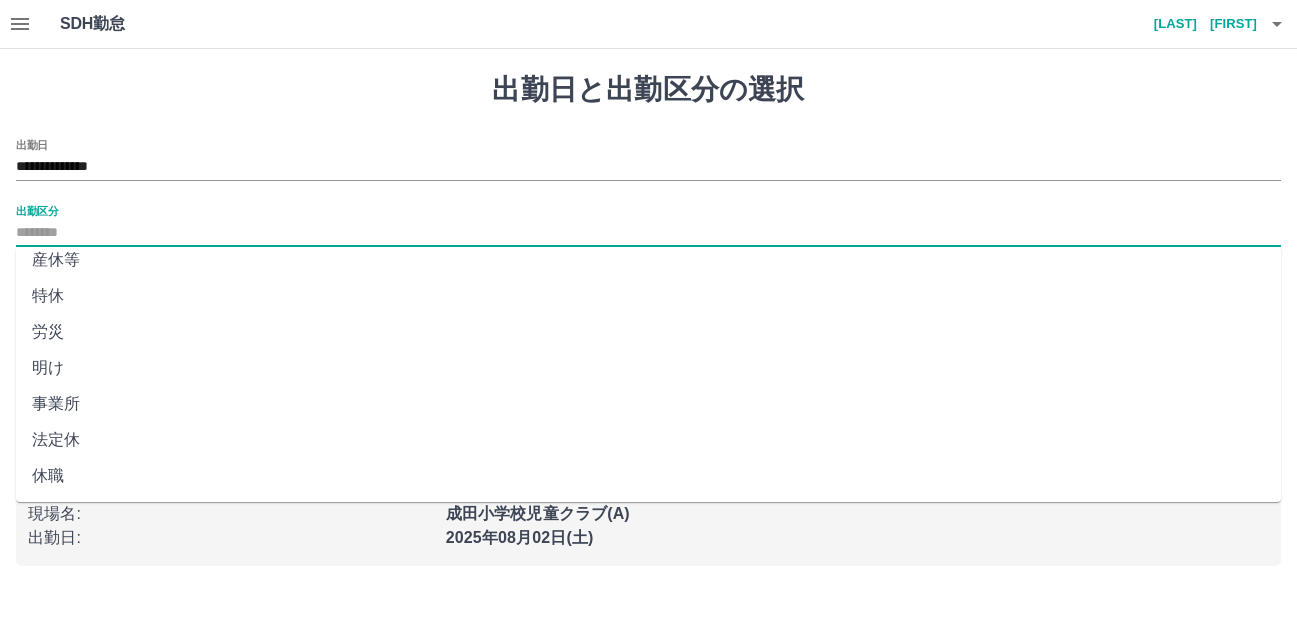 click on "法定休" at bounding box center (648, 440) 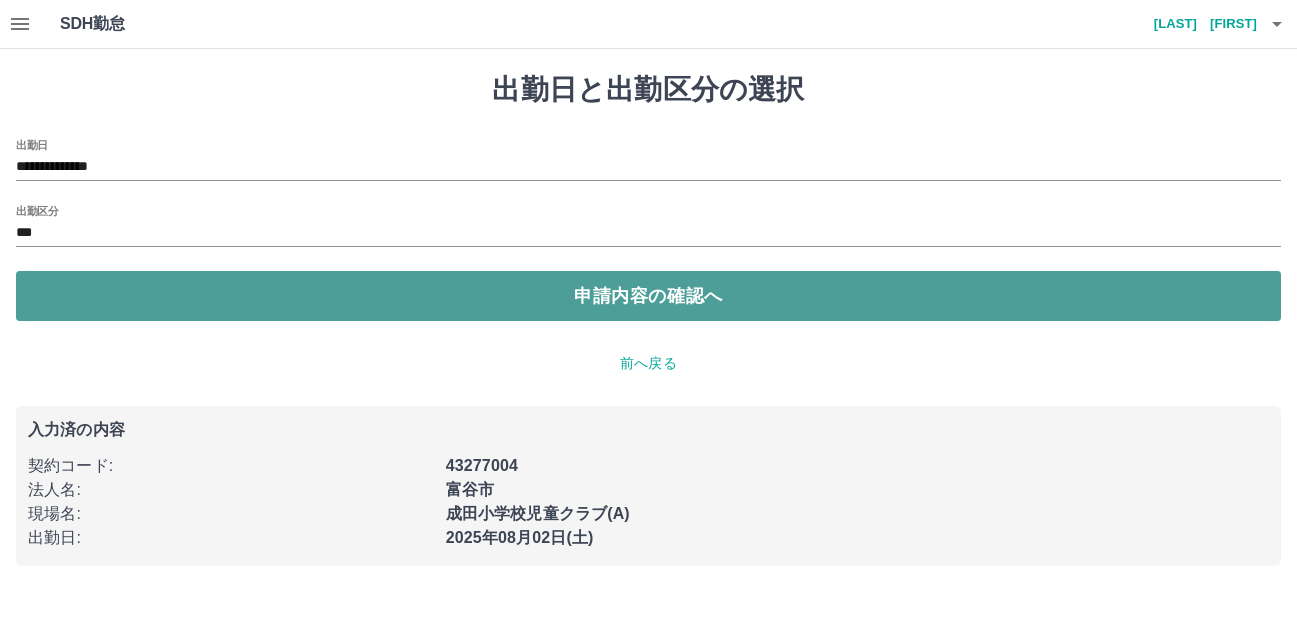 click on "申請内容の確認へ" at bounding box center (648, 296) 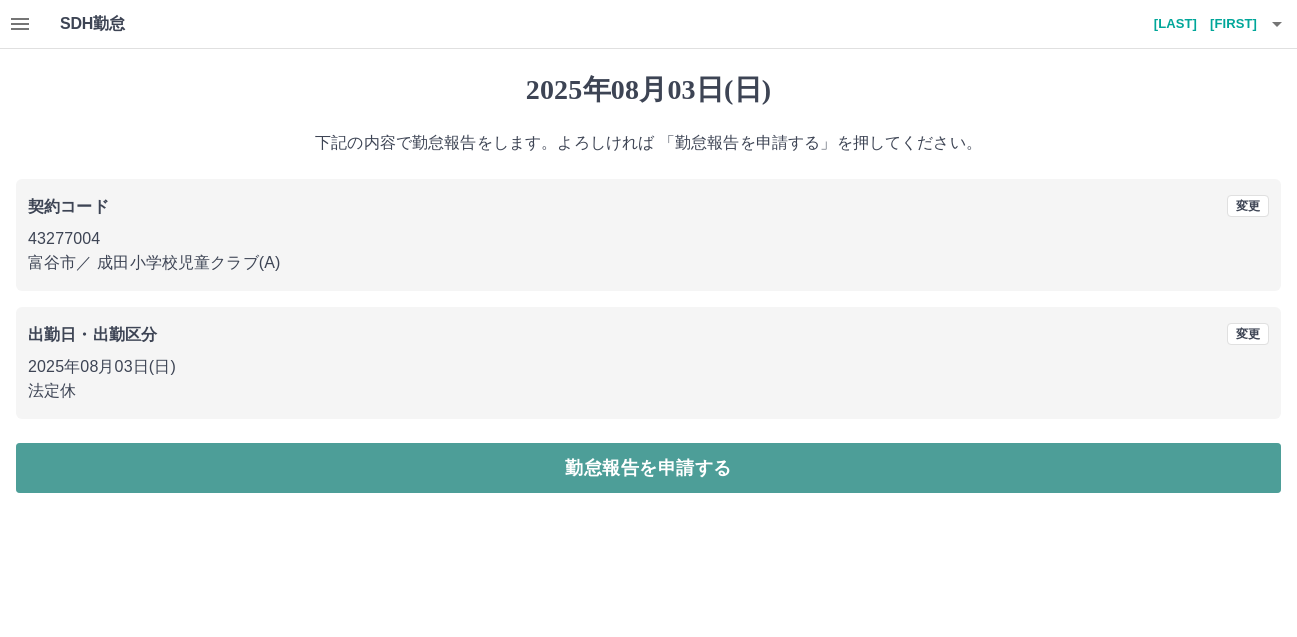 click on "勤怠報告を申請する" at bounding box center [648, 468] 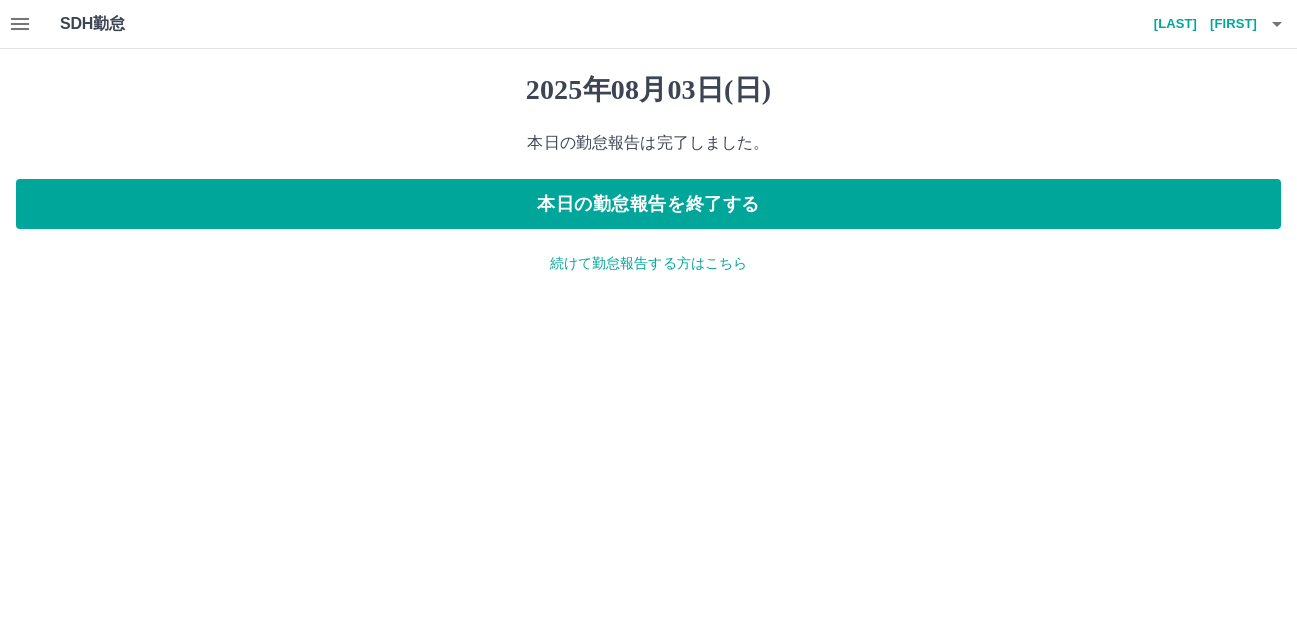 click 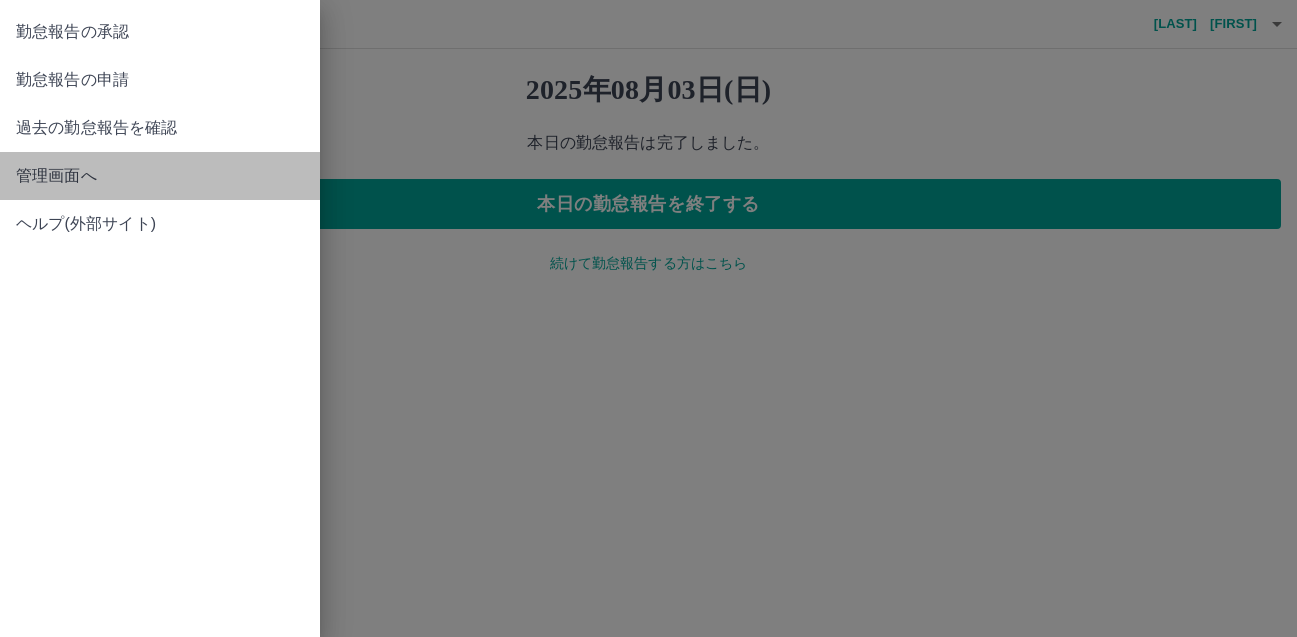 click on "管理画面へ" at bounding box center (160, 176) 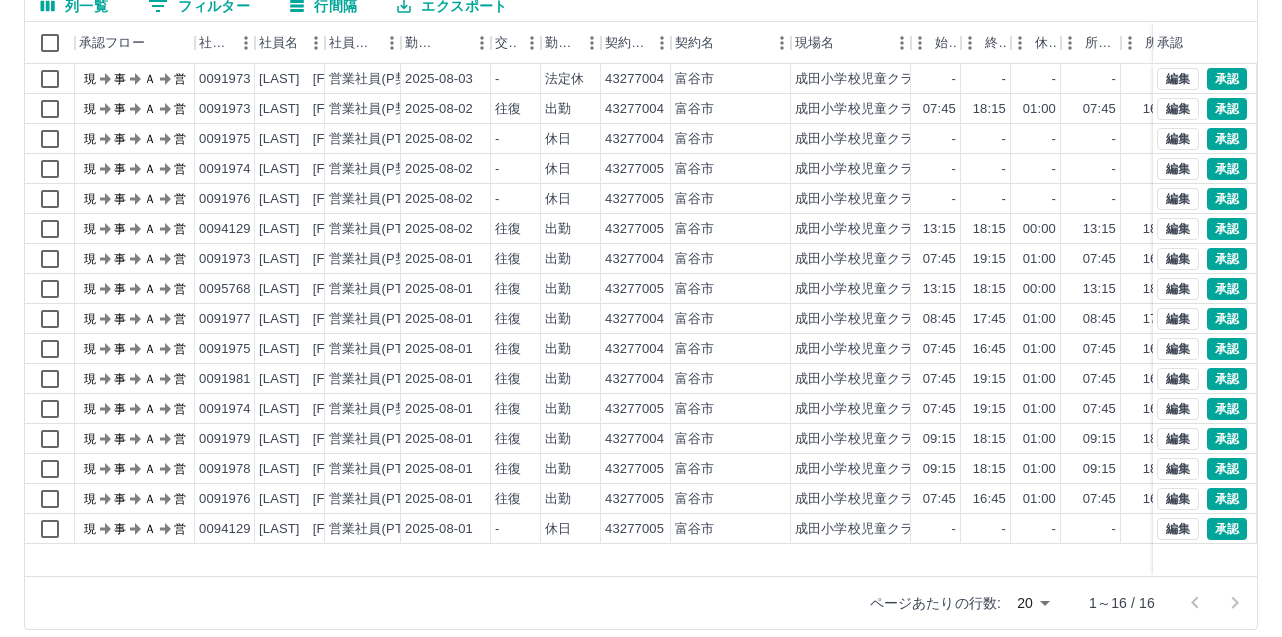 scroll, scrollTop: 208, scrollLeft: 0, axis: vertical 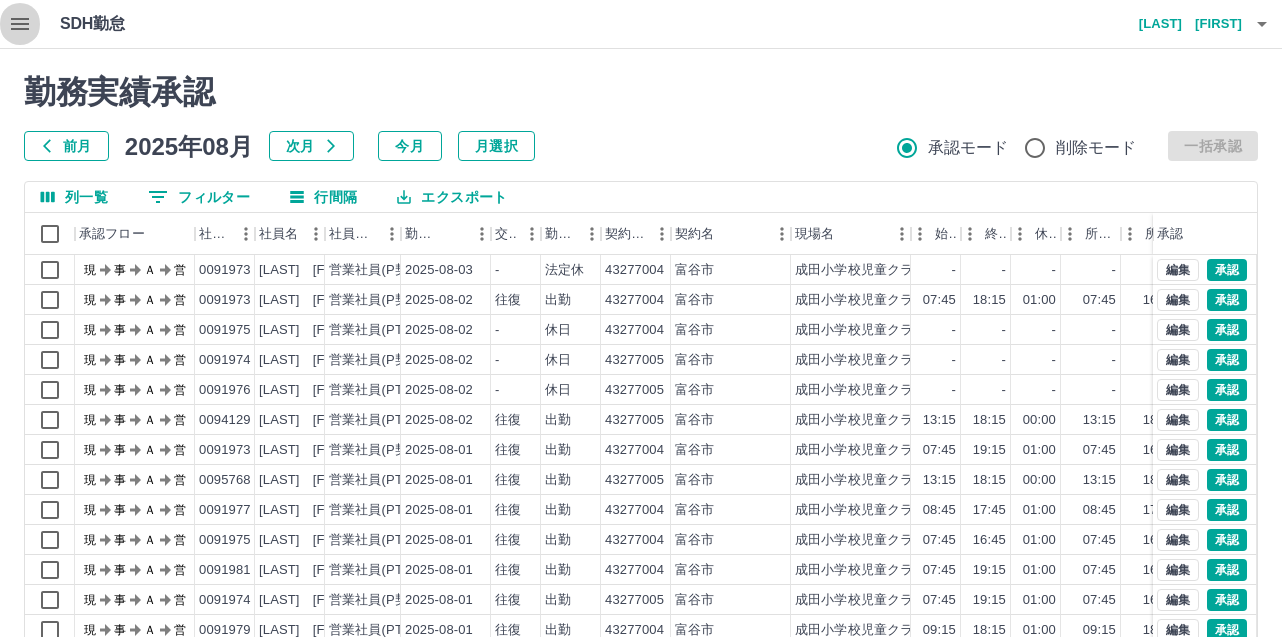 click 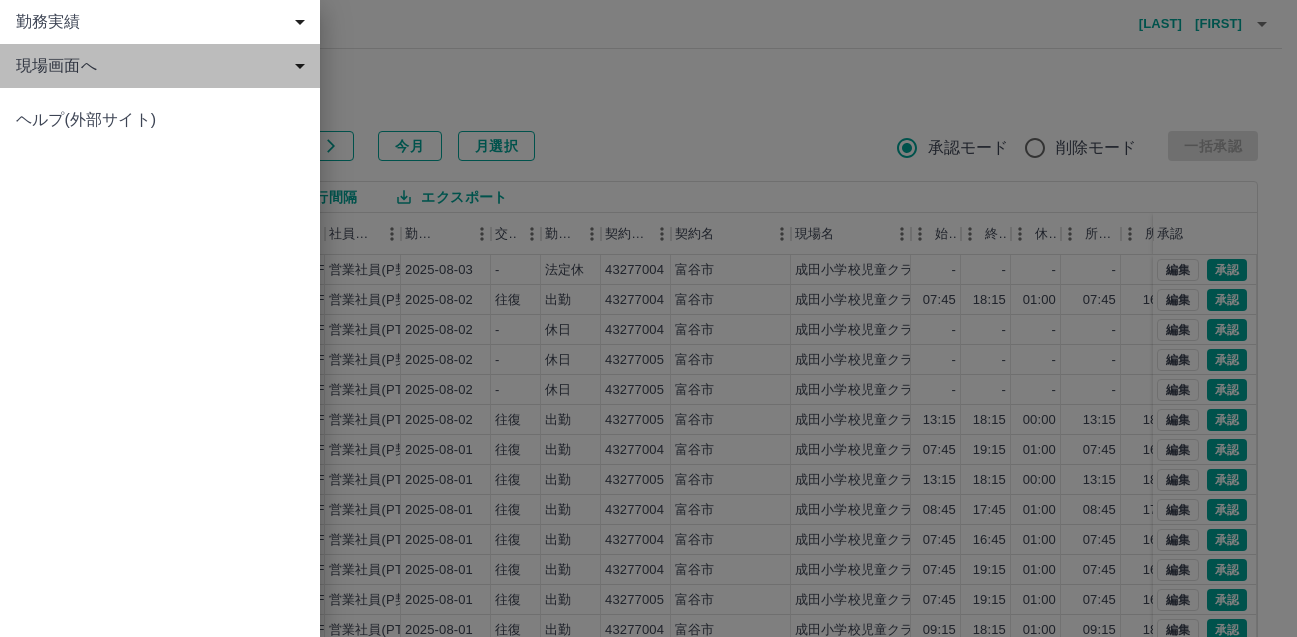 click on "現場画面へ" at bounding box center (164, 66) 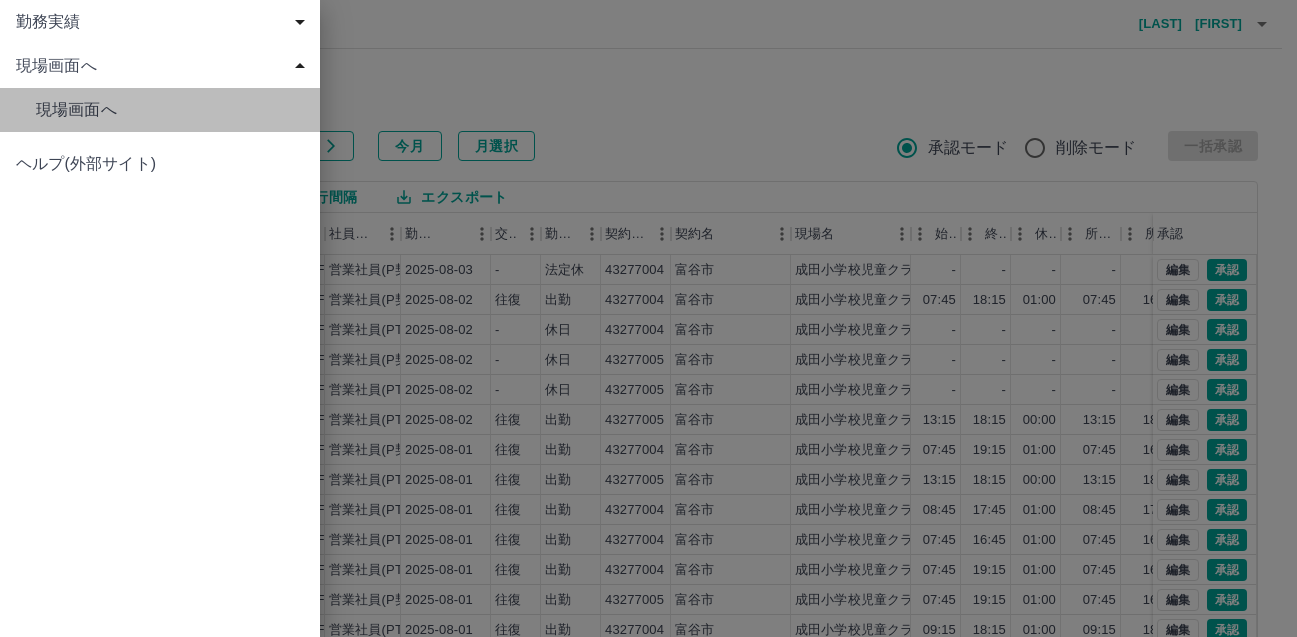 click on "現場画面へ" at bounding box center [170, 110] 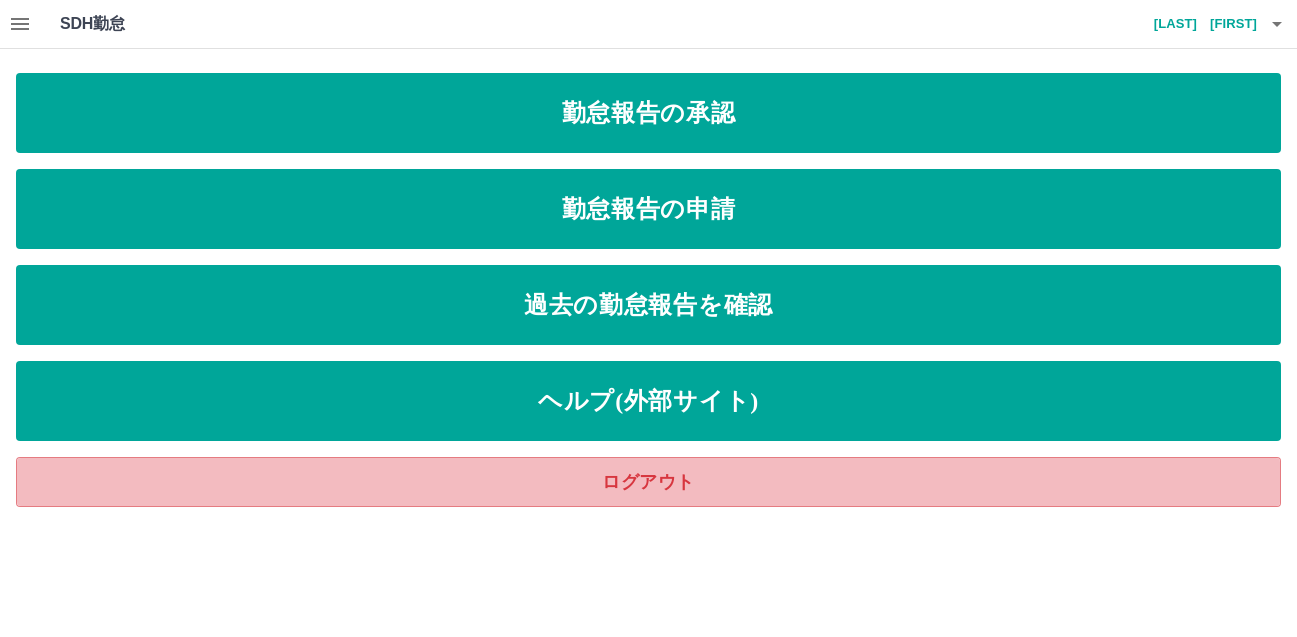 click on "ログアウト" at bounding box center (648, 482) 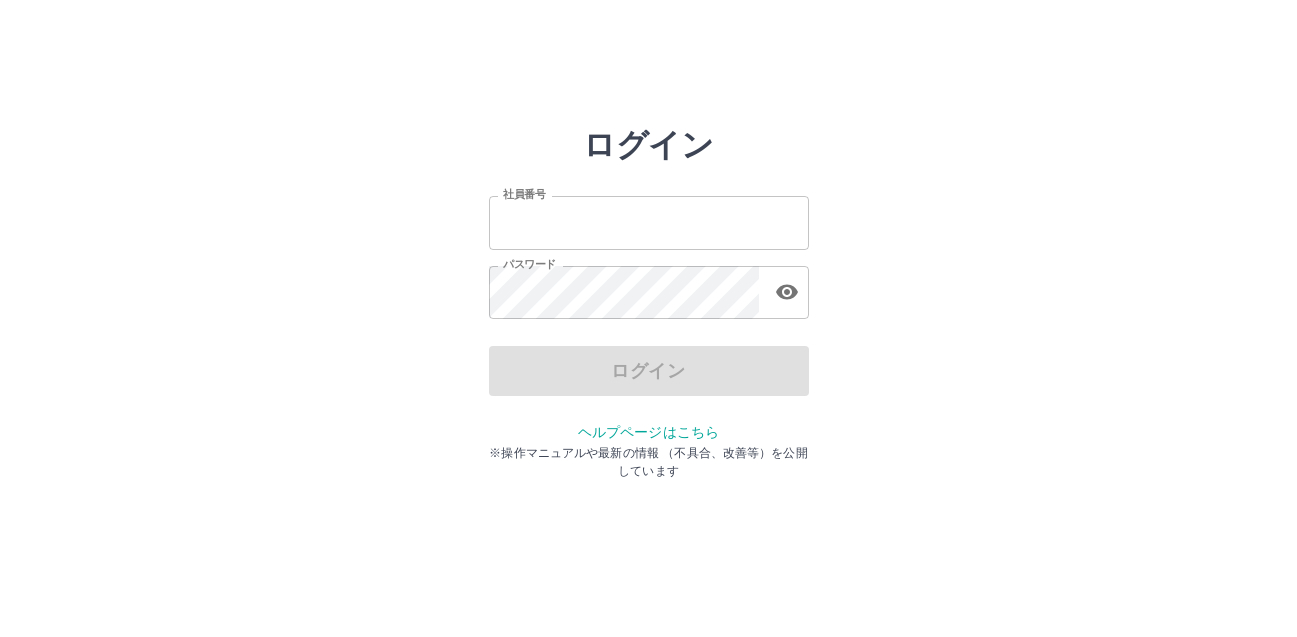 scroll, scrollTop: 0, scrollLeft: 0, axis: both 